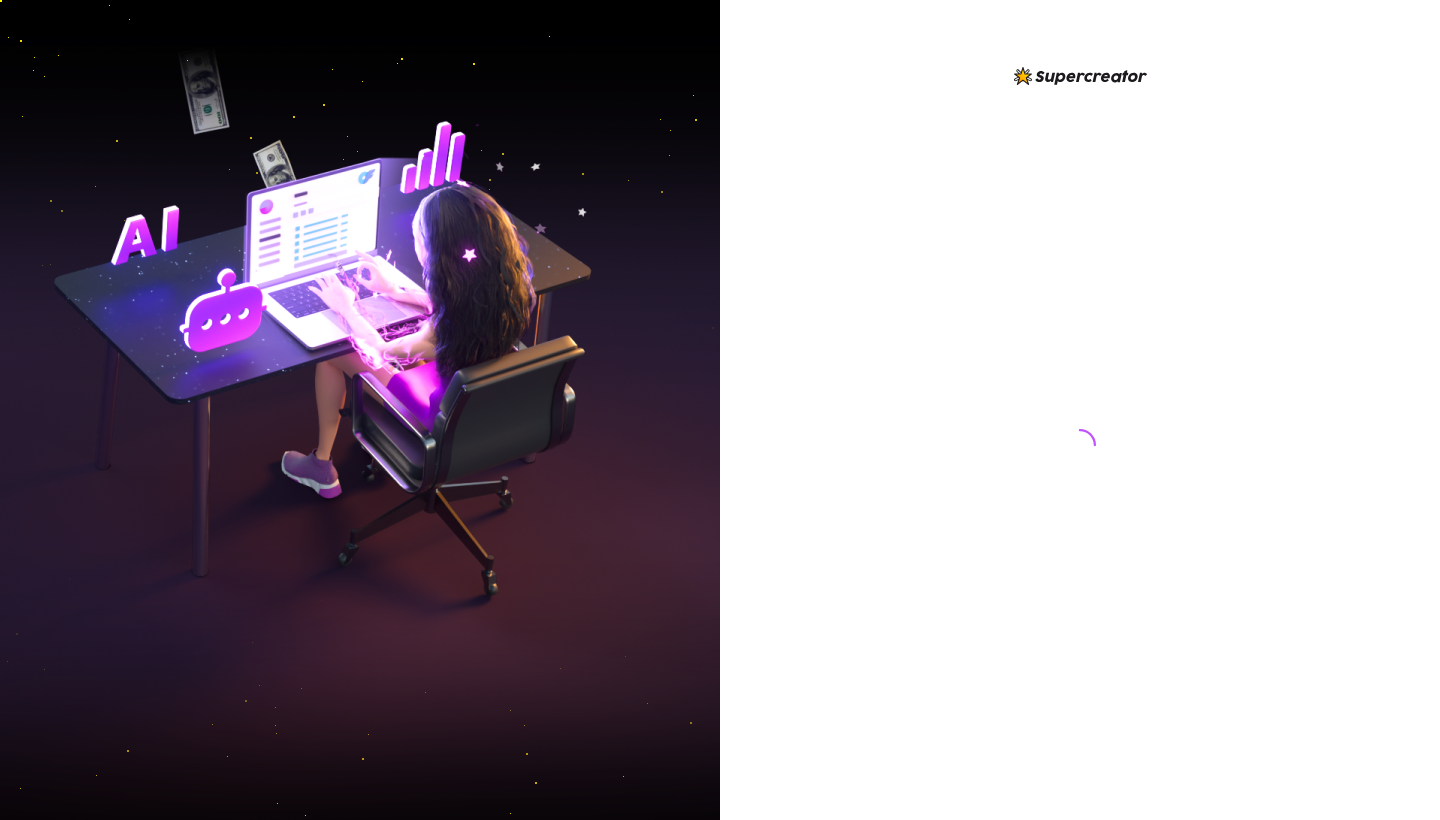 scroll, scrollTop: 0, scrollLeft: 0, axis: both 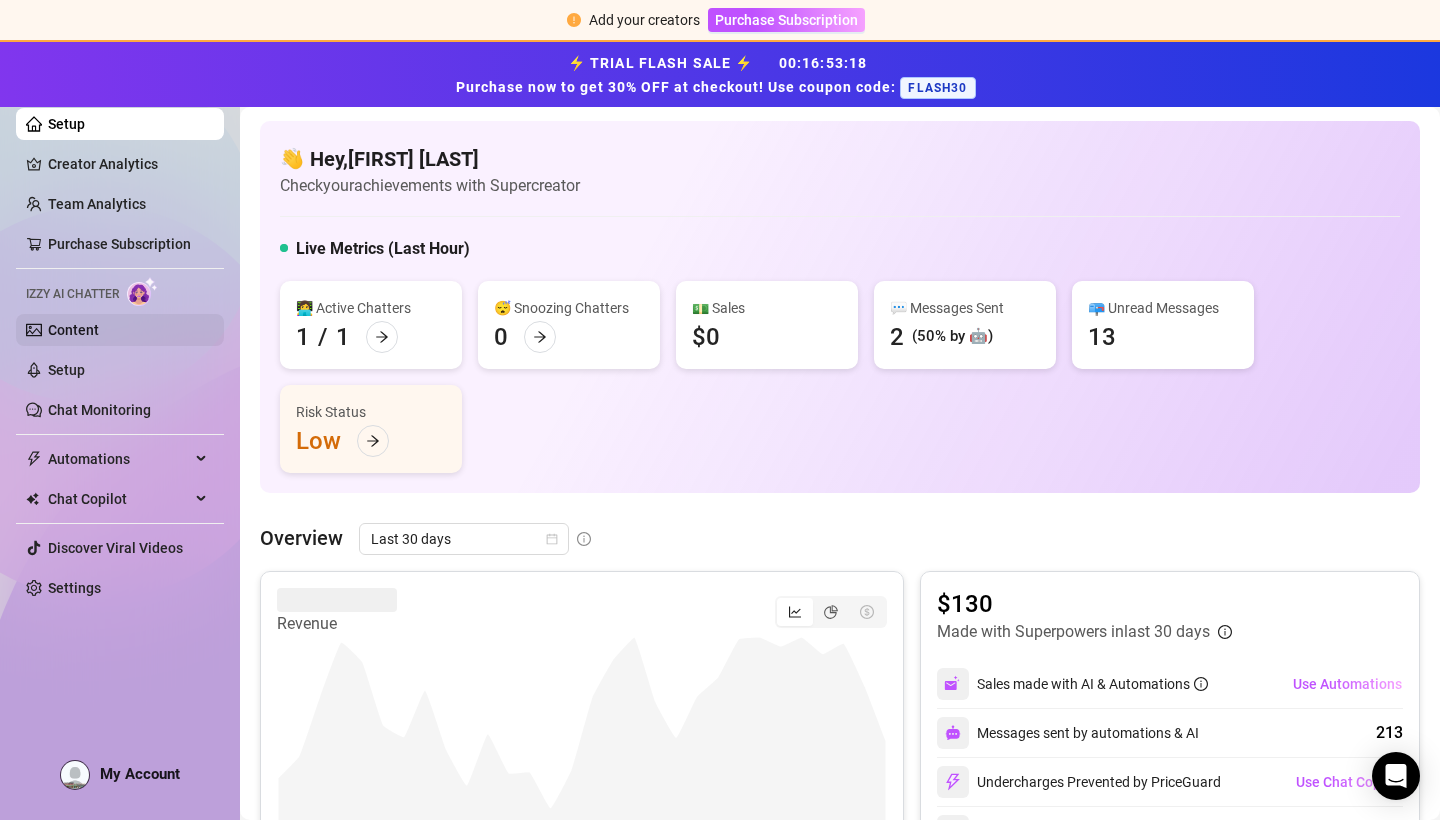 click on "Content" at bounding box center [73, 330] 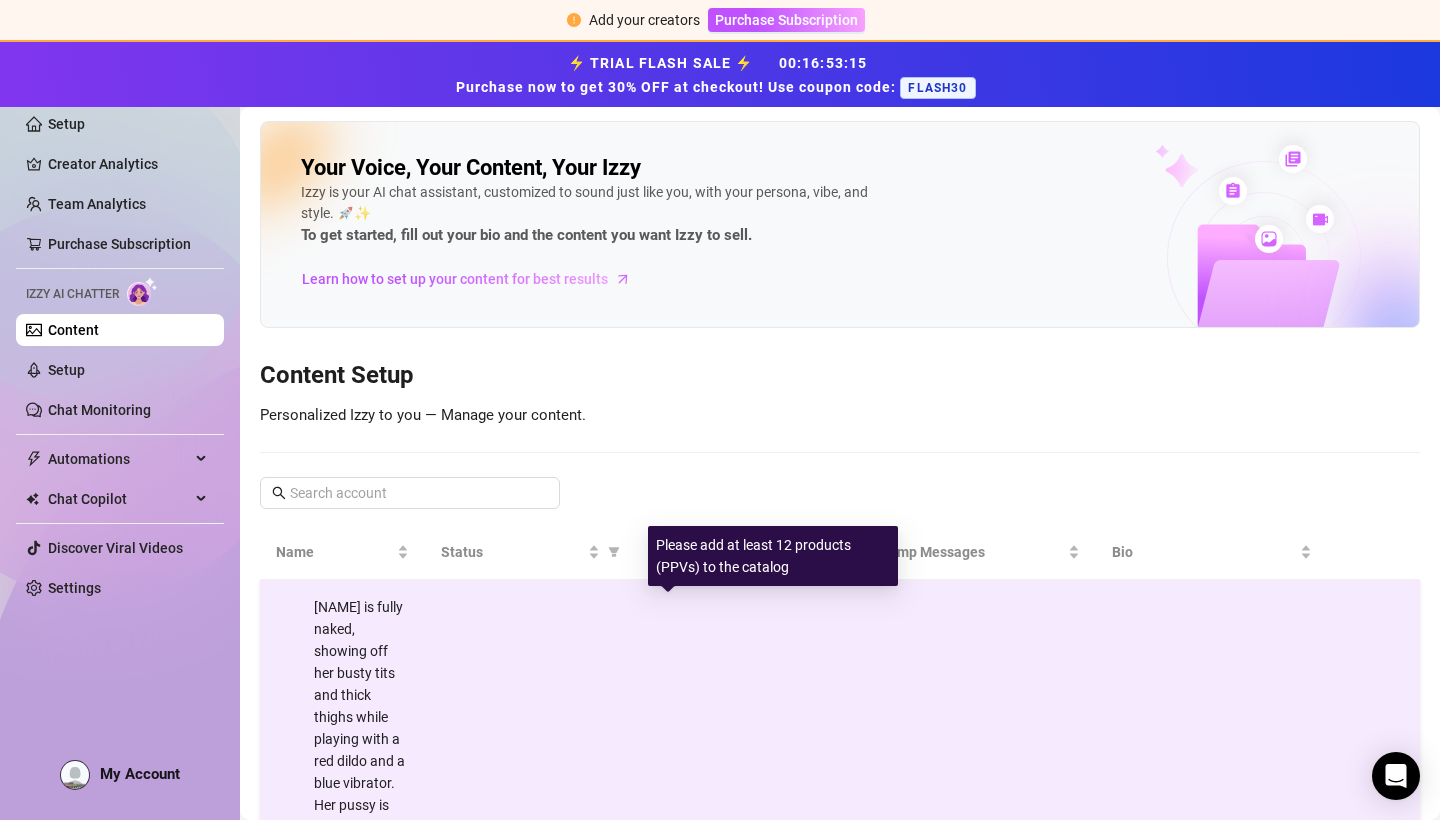 click at bounding box center [753, 871] 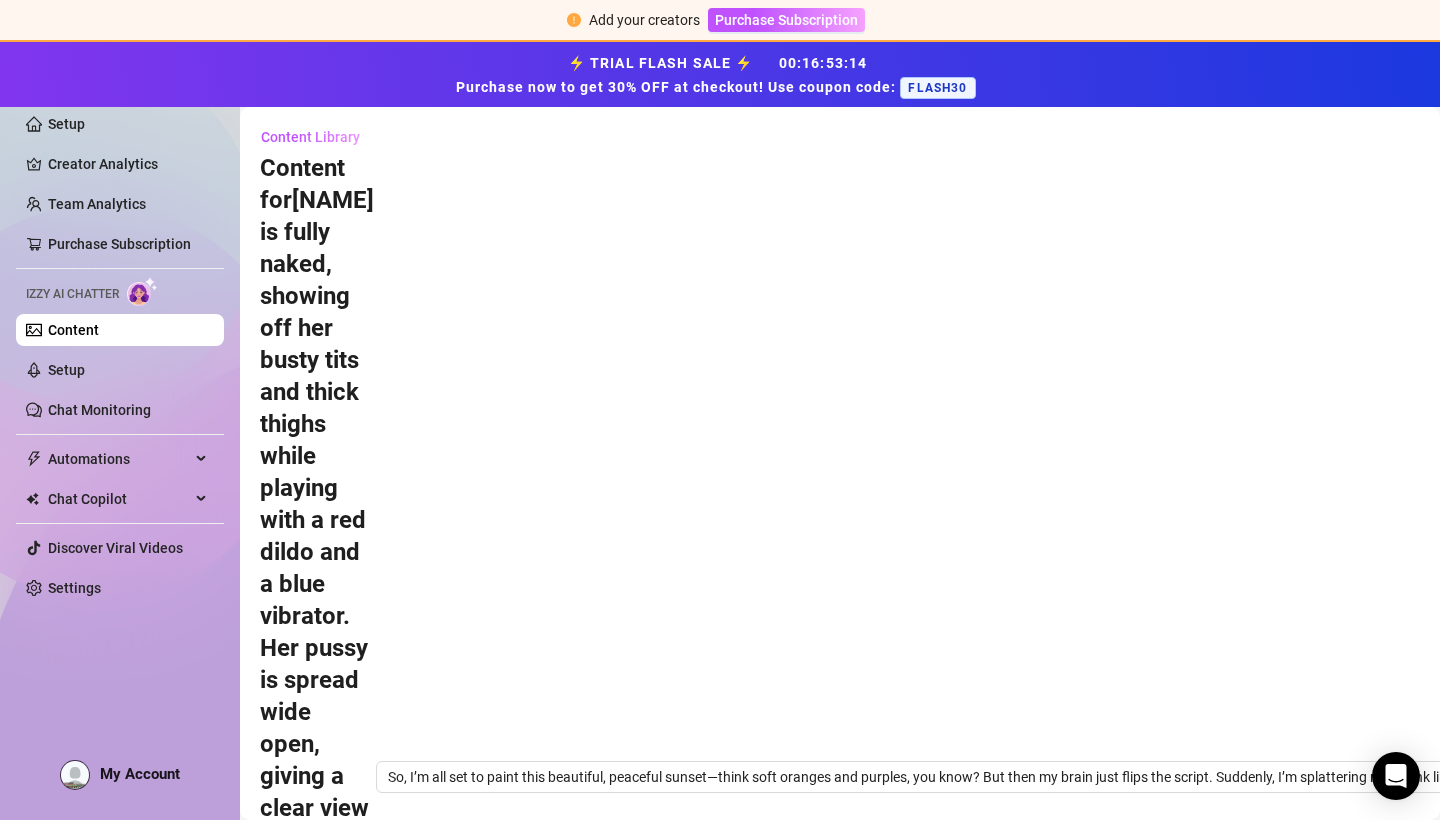 type 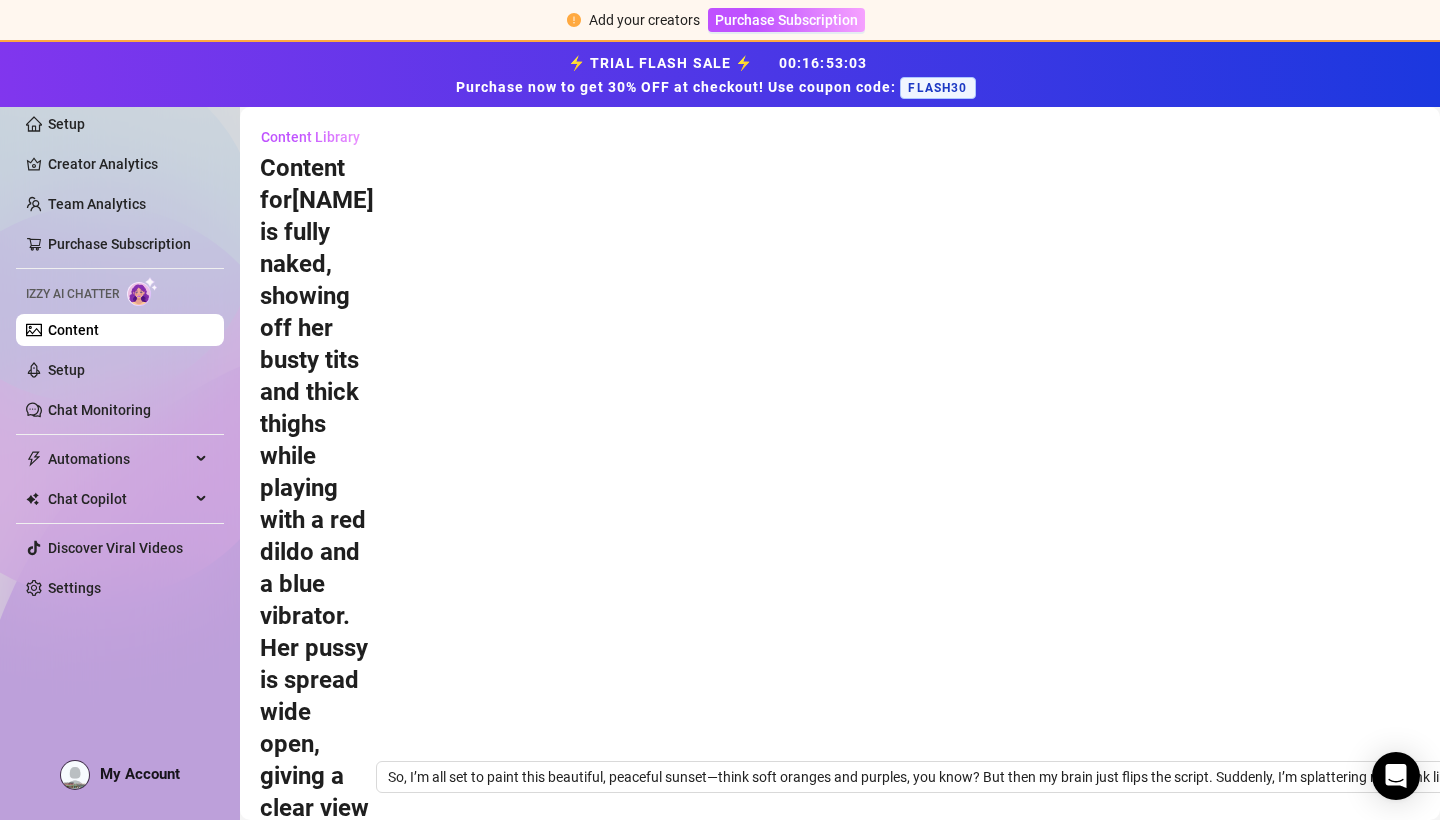 click on "Products" at bounding box center (450, 1460) 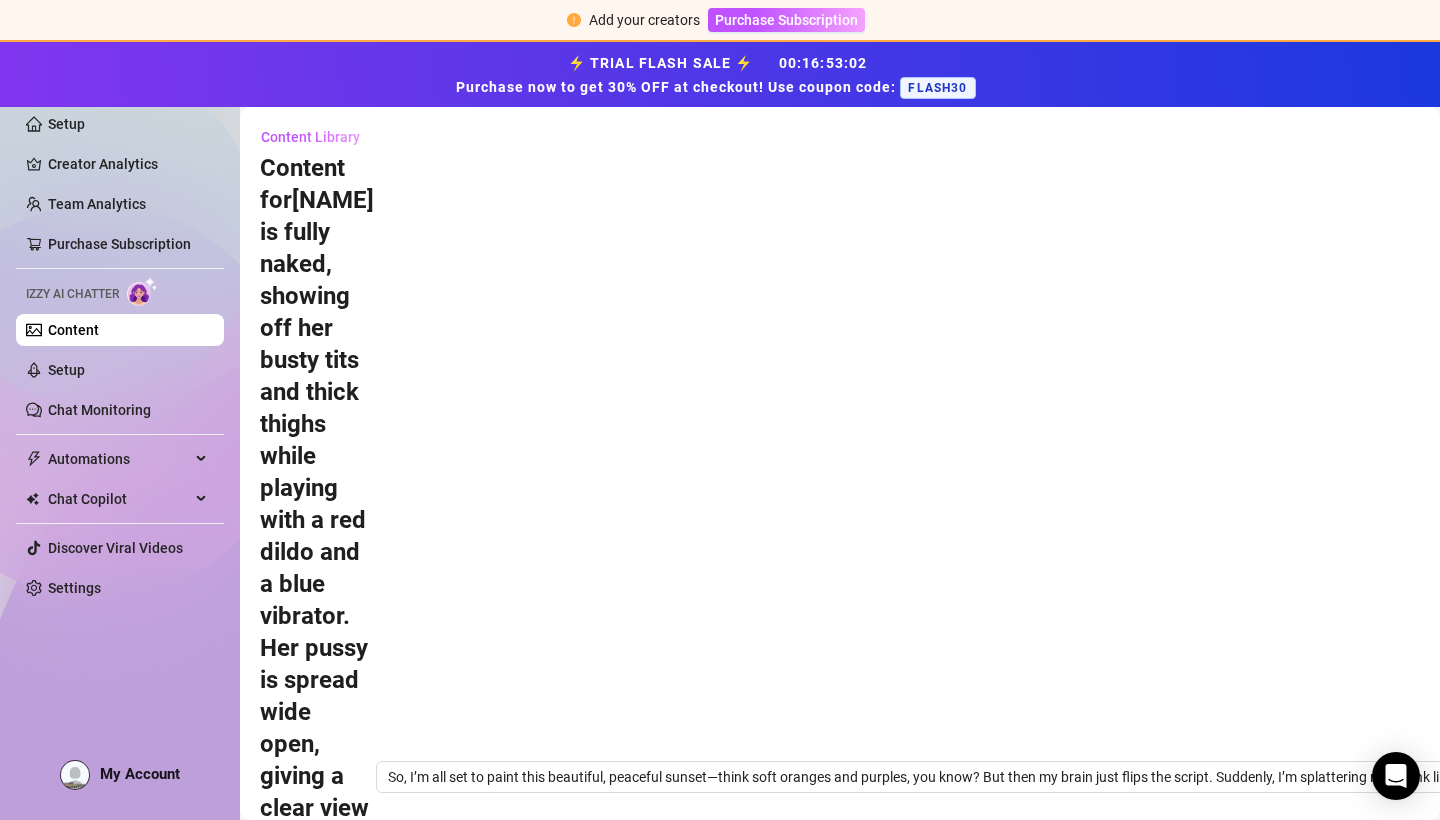 type 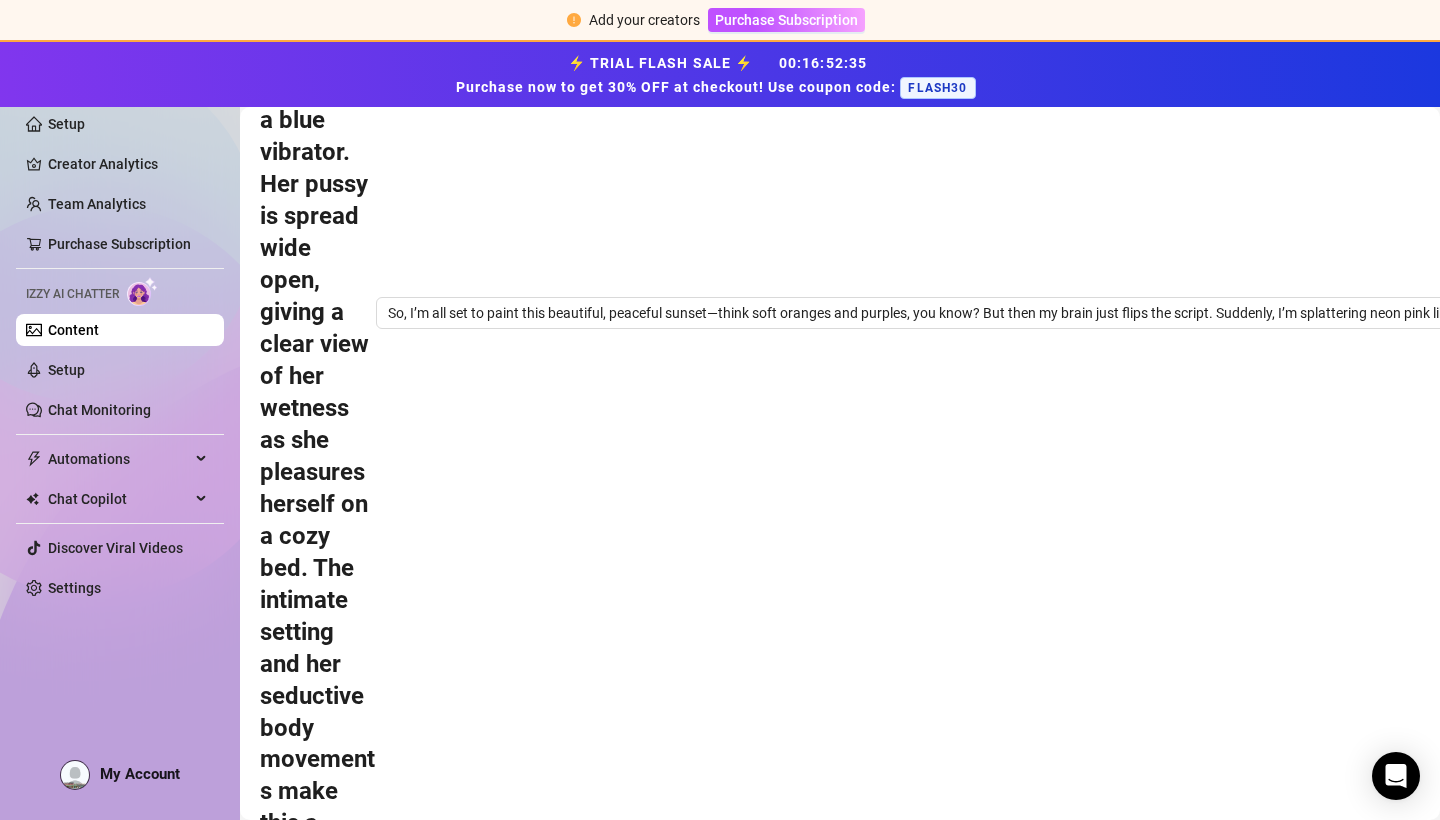 scroll, scrollTop: 463, scrollLeft: 0, axis: vertical 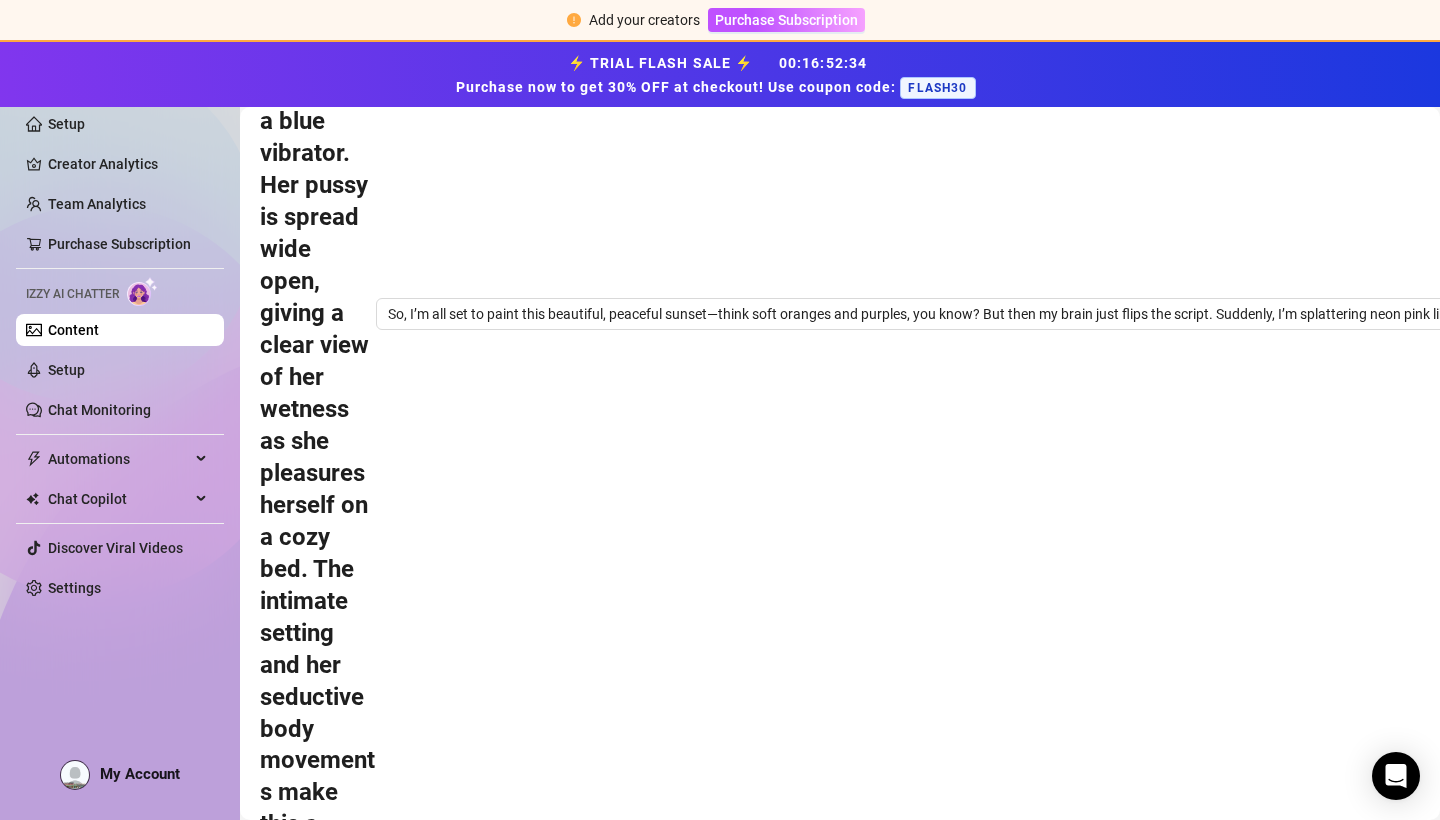 click on "2" at bounding box center (1360, 1978) 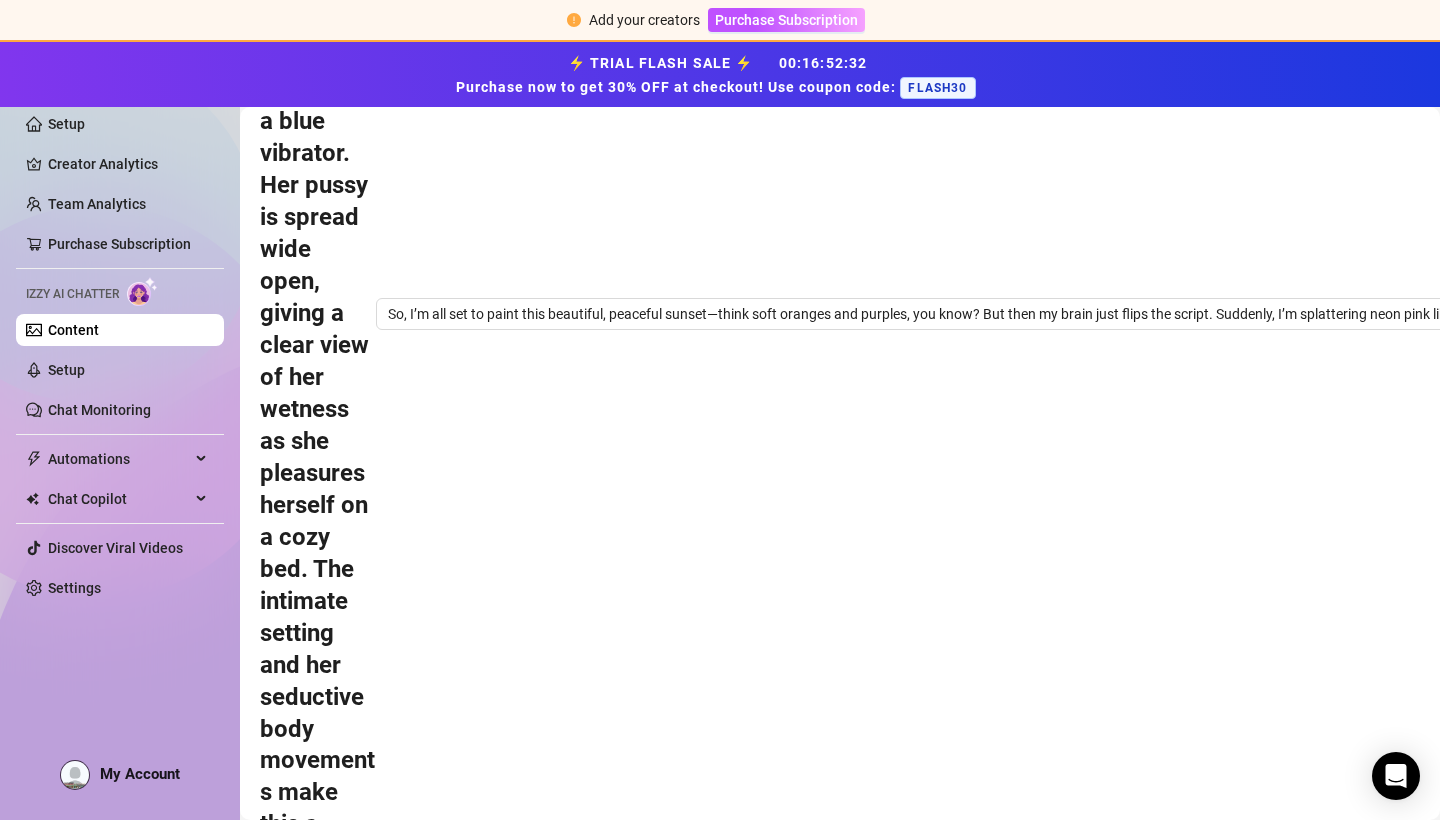 scroll, scrollTop: 0, scrollLeft: 0, axis: both 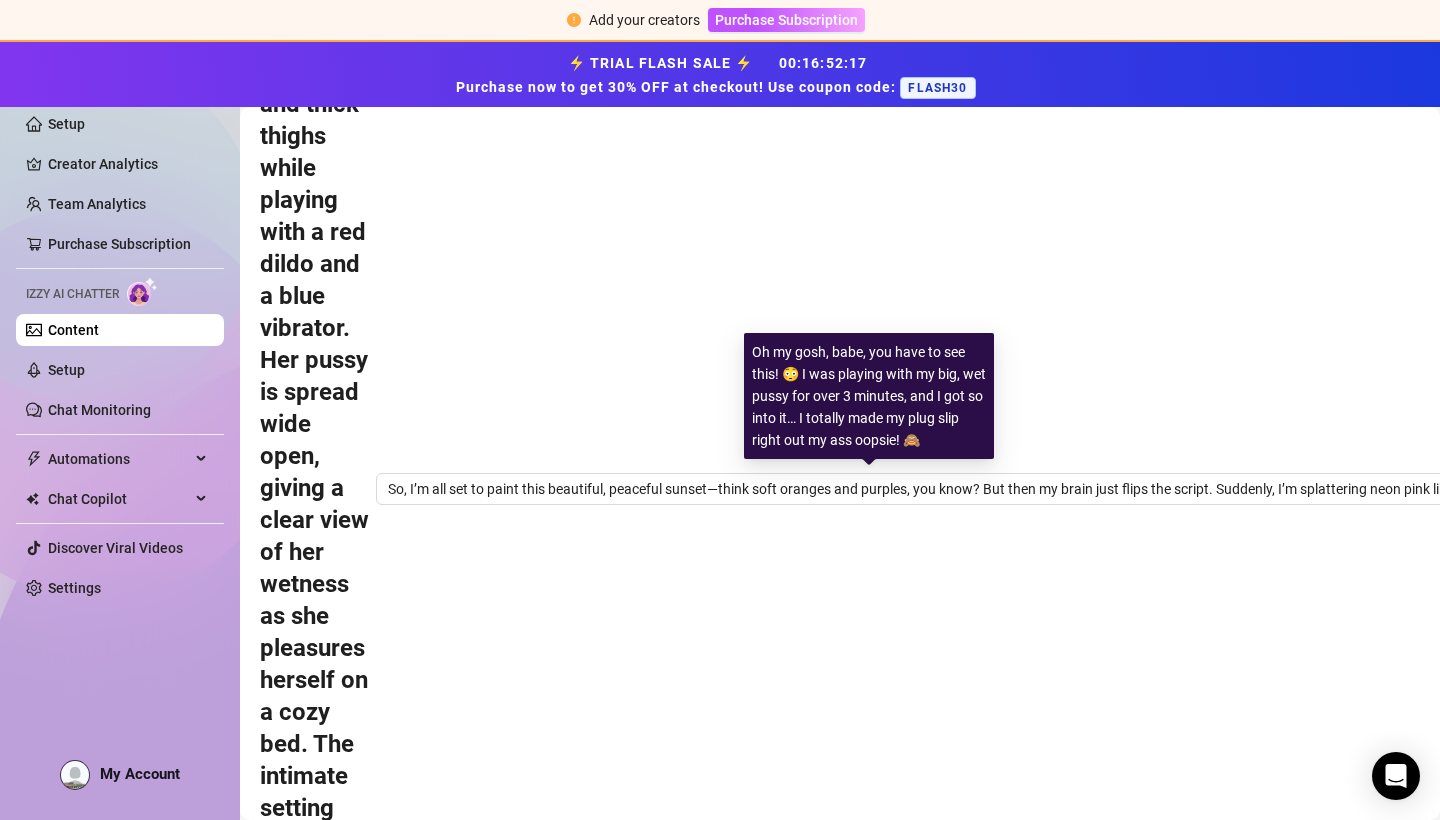 click on "Oh my gosh, babe, you have to see this! 😳 I was playing with my big, wet pussy for over 3 minutes, and I got so into it… I totally made my plug slip right out my ass oopsie! 🙈" at bounding box center [869, 1752] 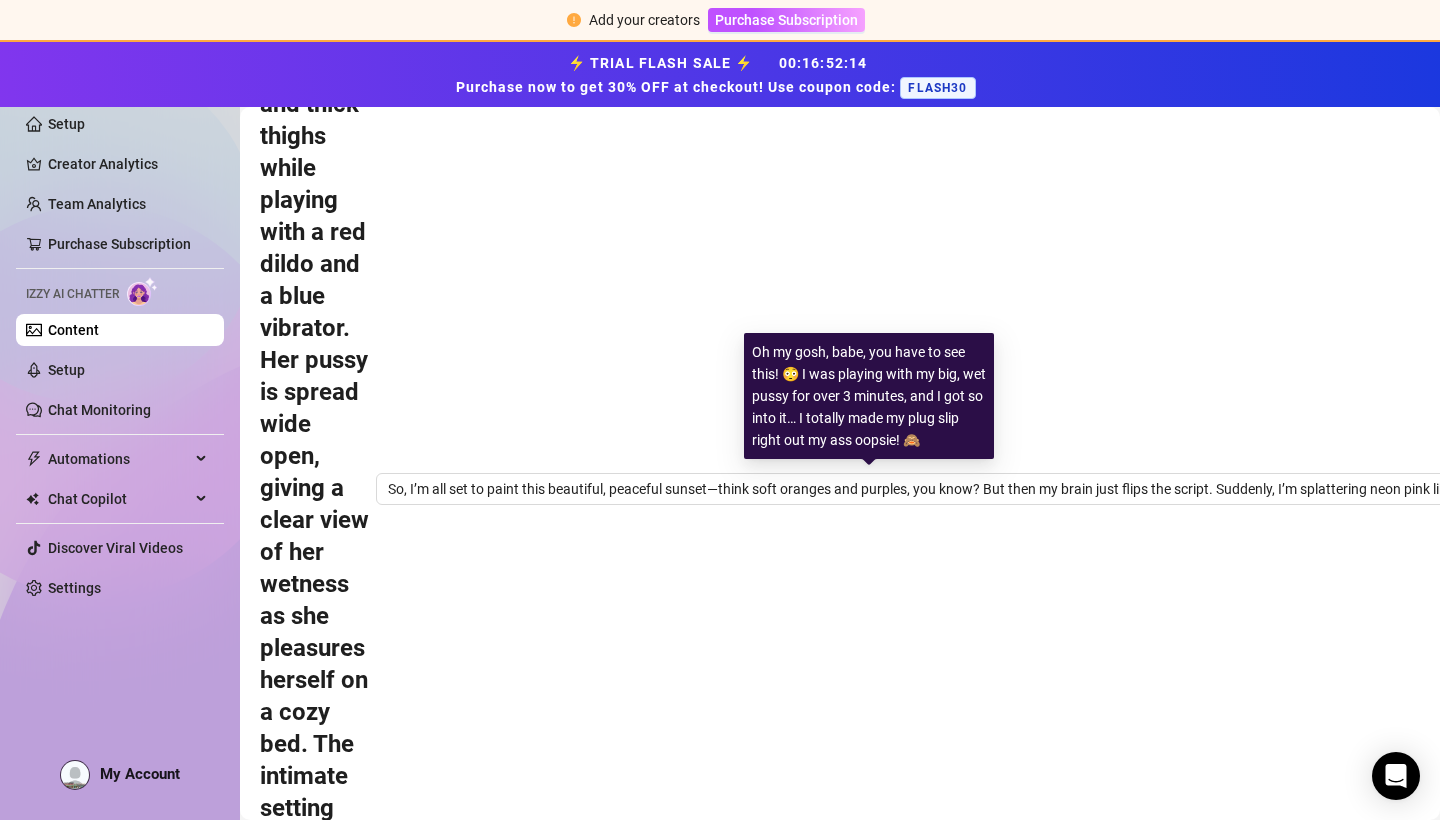 drag, startPoint x: 753, startPoint y: 261, endPoint x: 914, endPoint y: 447, distance: 246.00203 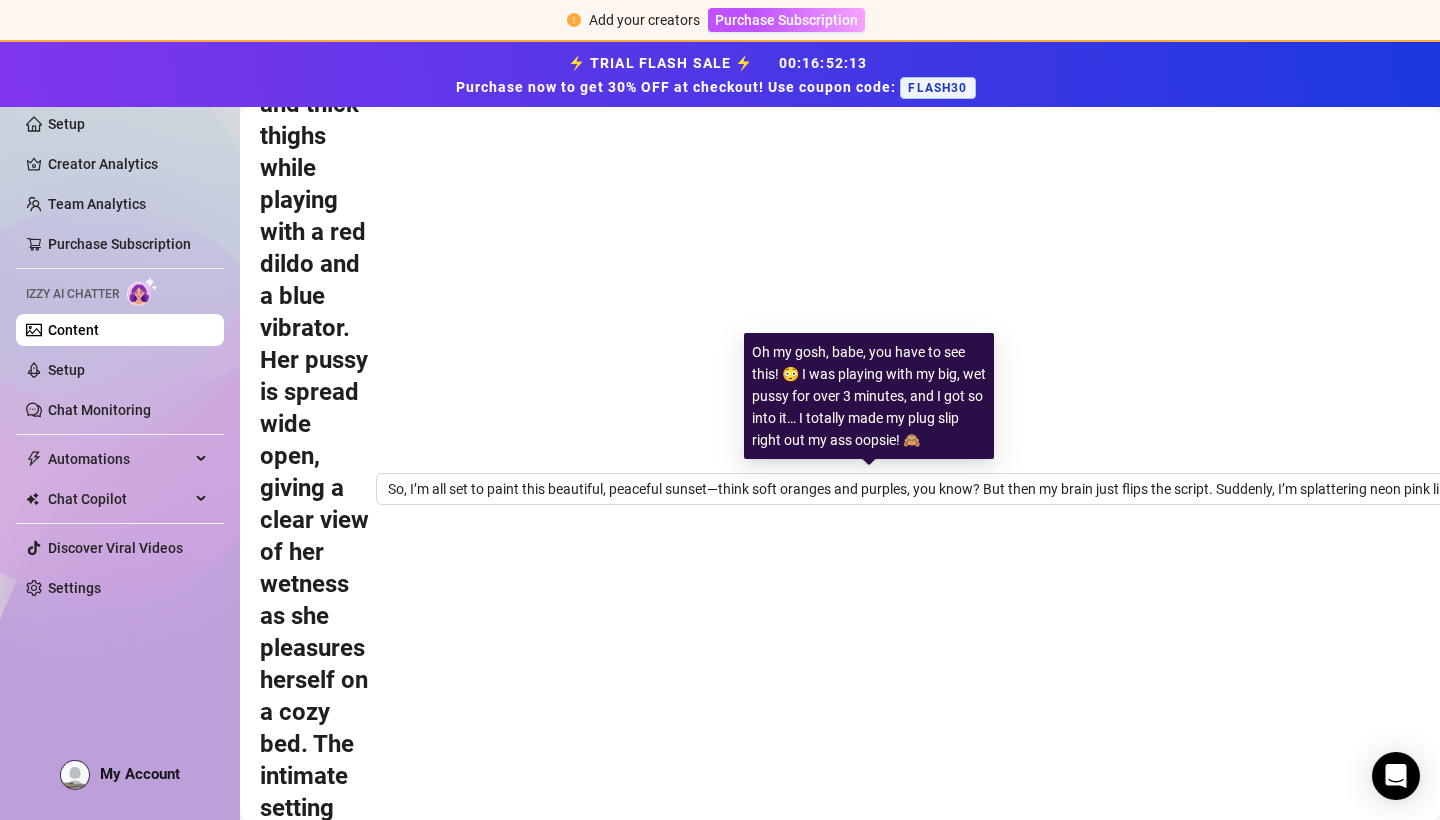 click on "Oh my gosh, babe, you have to see this! 😳 I was playing with my big, wet pussy for over 3 minutes, and I got so into it… I totally made my plug slip right out my ass oopsie! 🙈" at bounding box center (869, 396) 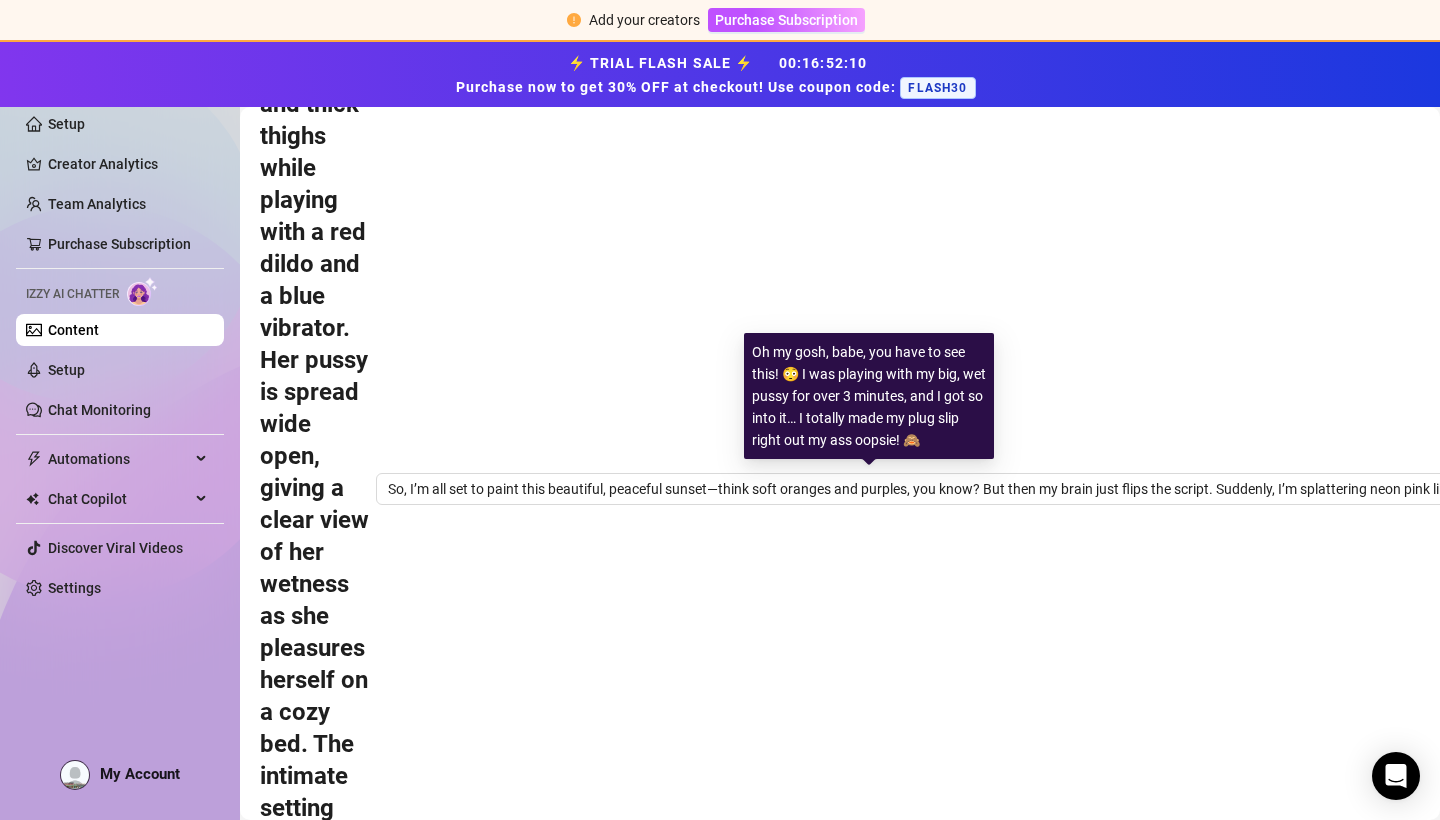 click on "Oh my gosh, babe, you have to see this! 😳 I was playing with my big, wet pussy for over 3 minutes, and I got so into it… I totally made my plug slip right out my ass oopsie! 🙈" at bounding box center (869, 396) 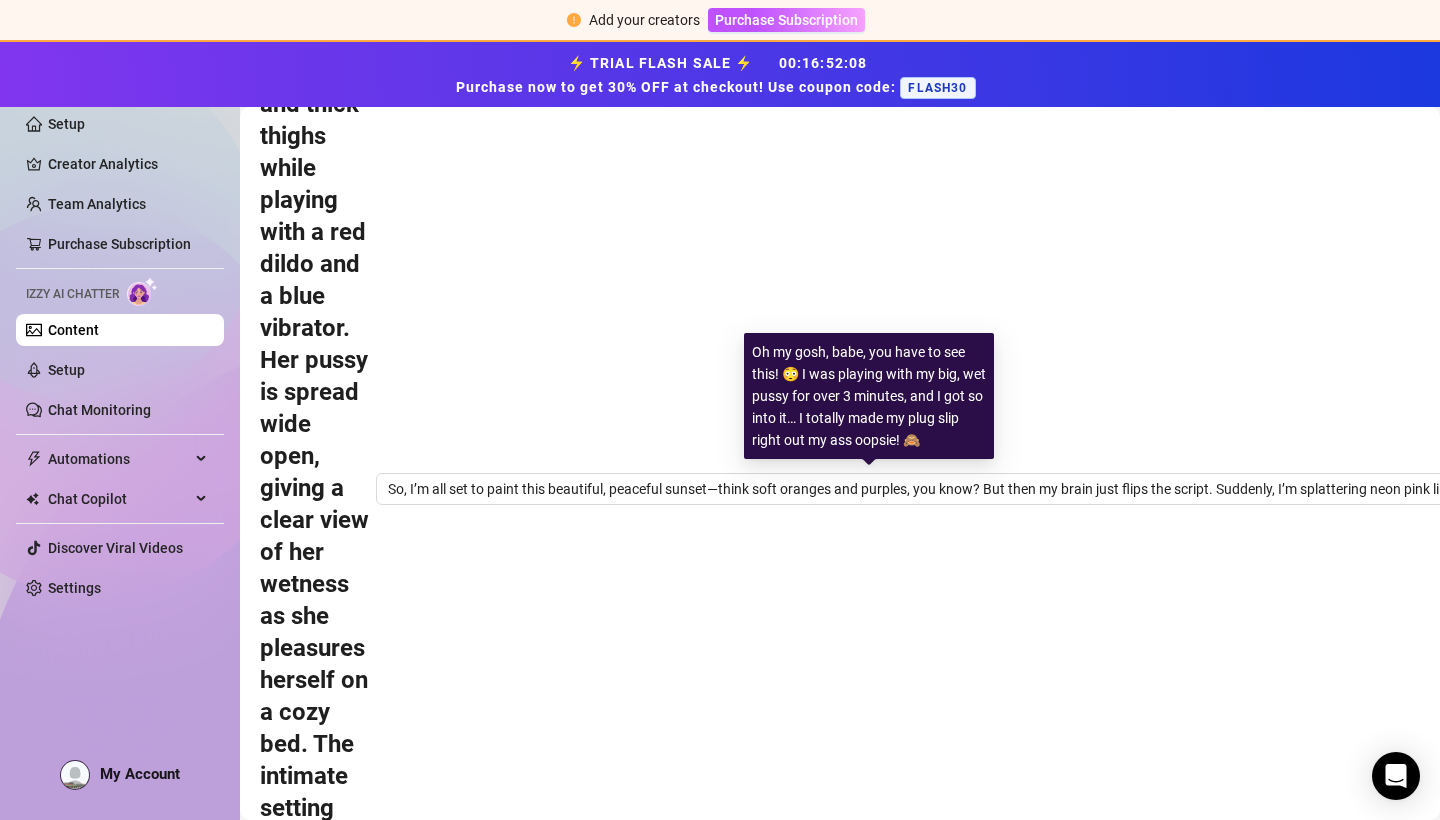 drag, startPoint x: 751, startPoint y: 262, endPoint x: 963, endPoint y: 444, distance: 279.40652 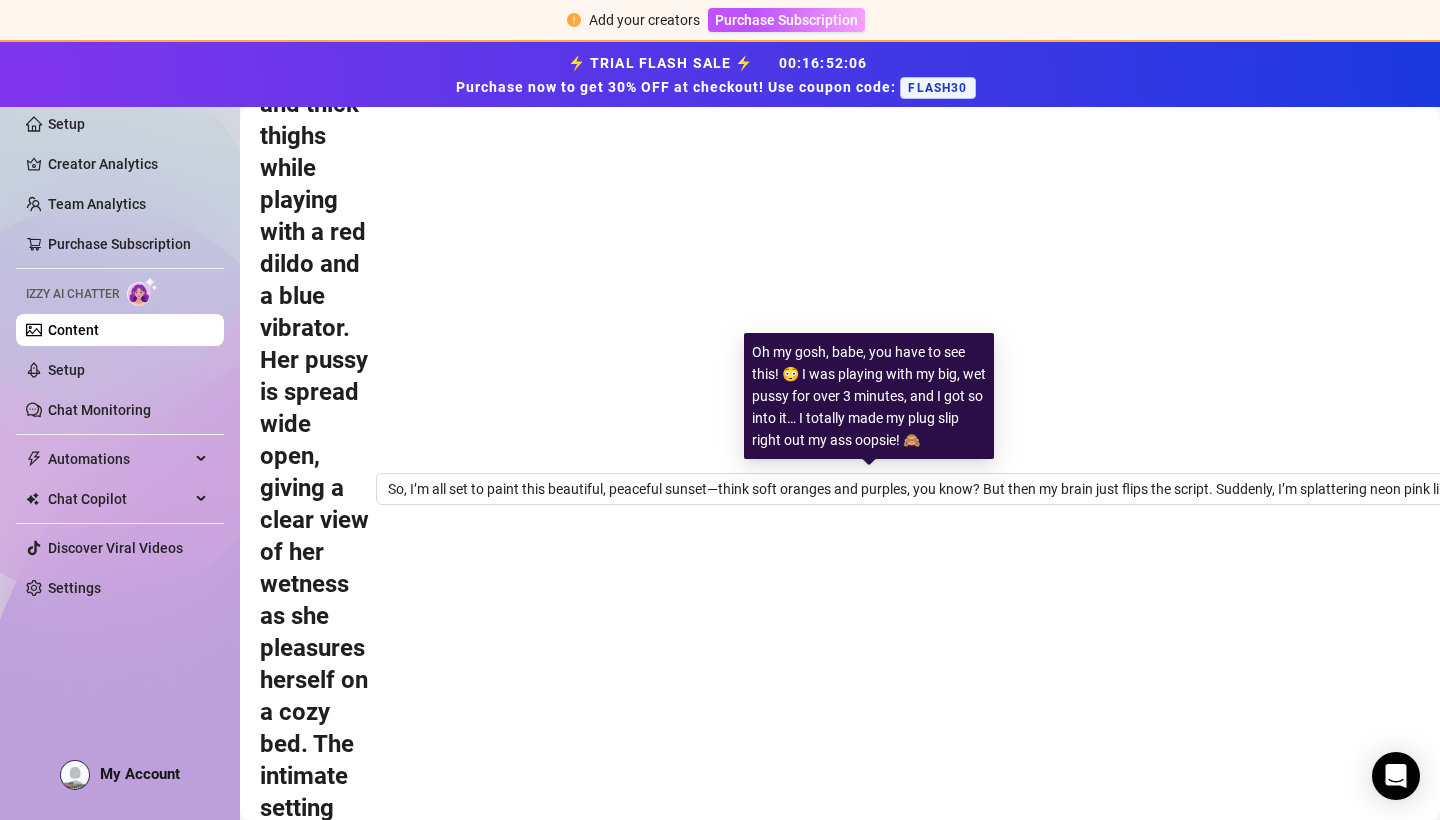 copy on "Oh my gosh, babe, you have to see this! 😳 I was playing with my big, wet pussy for over 3 minutes, and I got so into it… I totally made my plug slip right out my ass oopsie! 🙈" 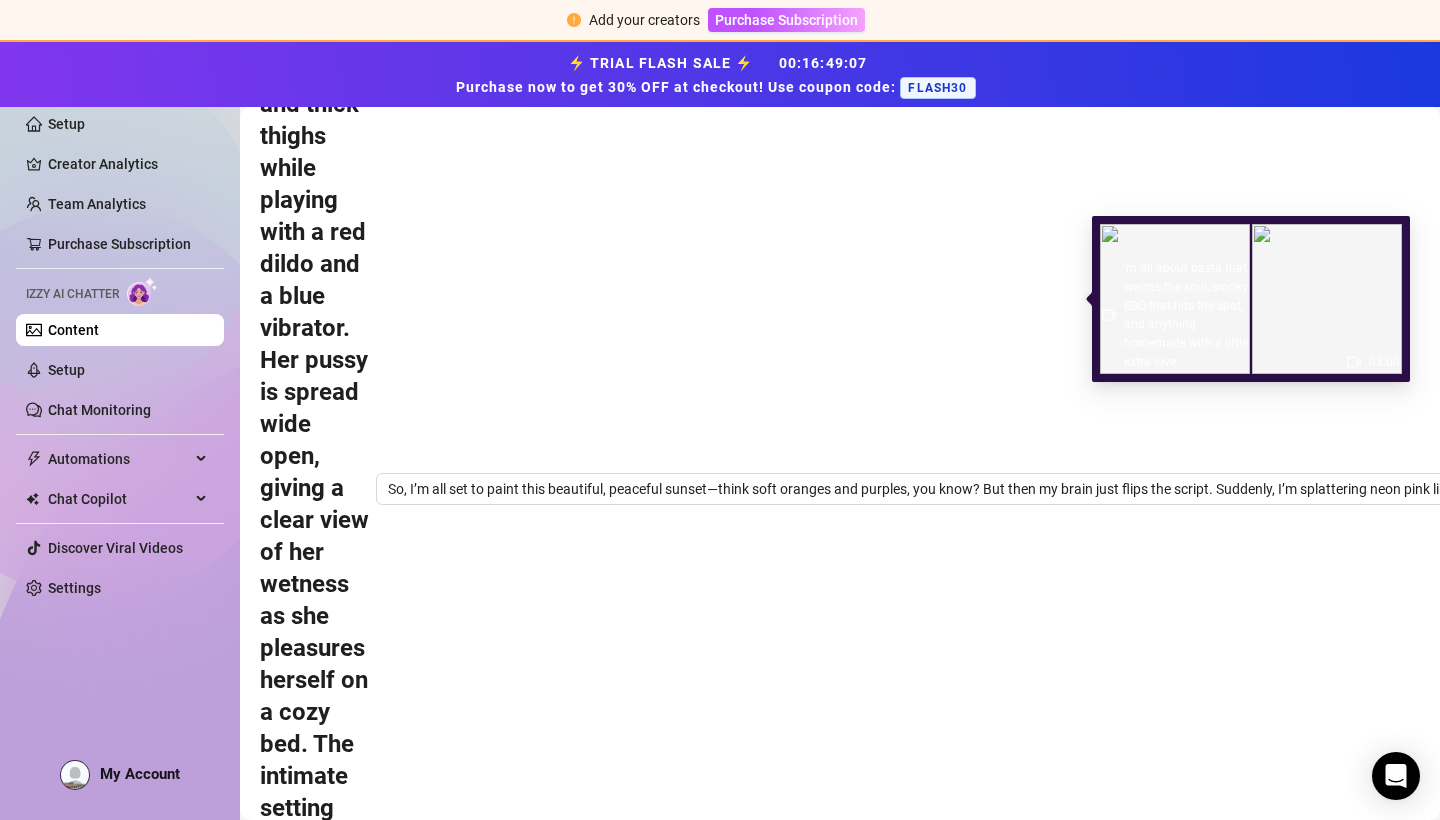 click on "2" at bounding box center (968, 1569) 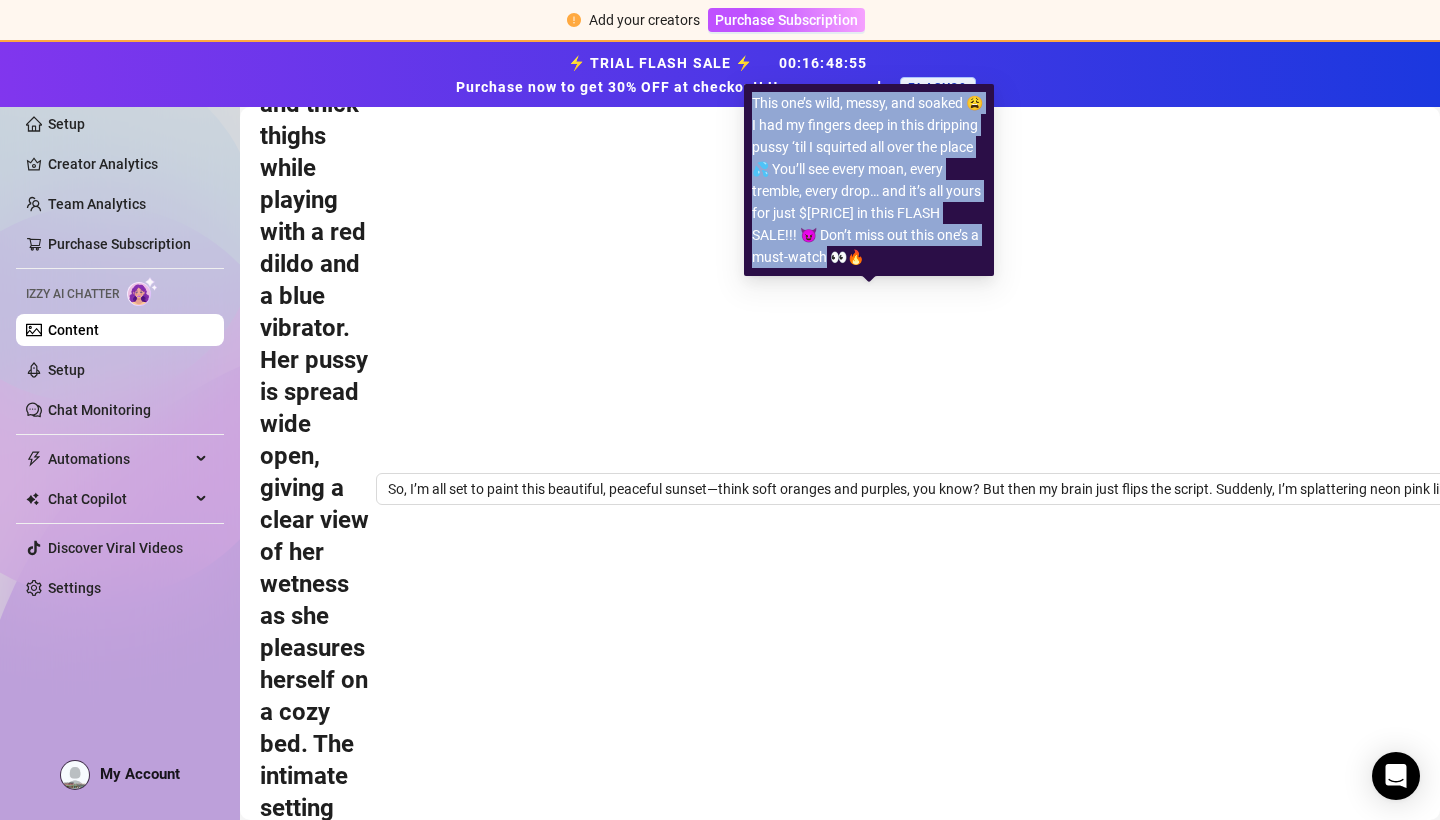 drag, startPoint x: 754, startPoint y: 100, endPoint x: 877, endPoint y: 267, distance: 207.4078 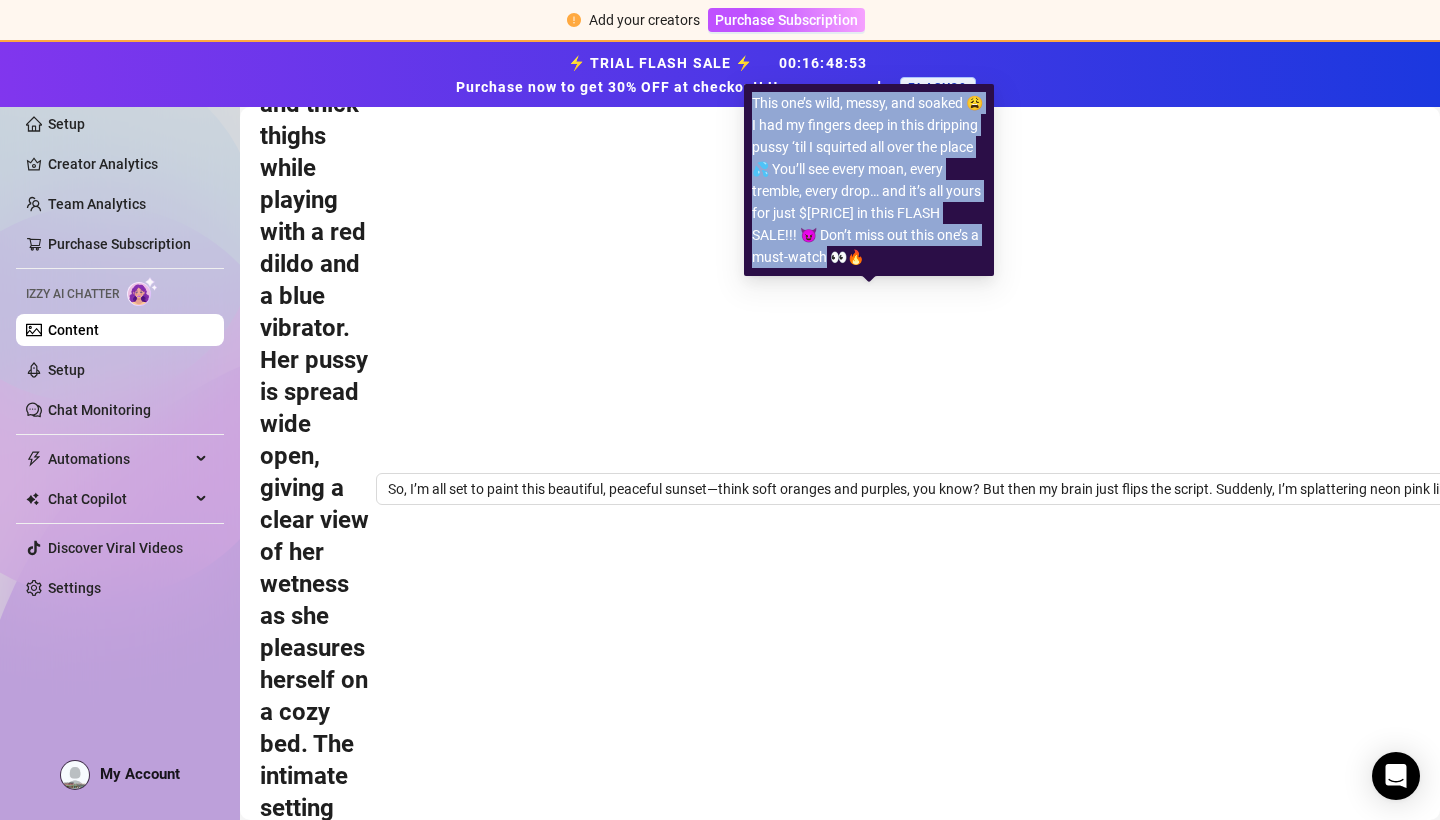 copy on "This one’s wild, messy, and soaked 😩 I had my fingers deep in this dripping pussy ‘til I squirted all over the place 💦 You’ll see every moan, every tremble, every drop… and it’s all yours for just $[PRICE] in this FLASH SALE!!! 😈 Don’t miss out this one’s a must-watch 👀🔥" 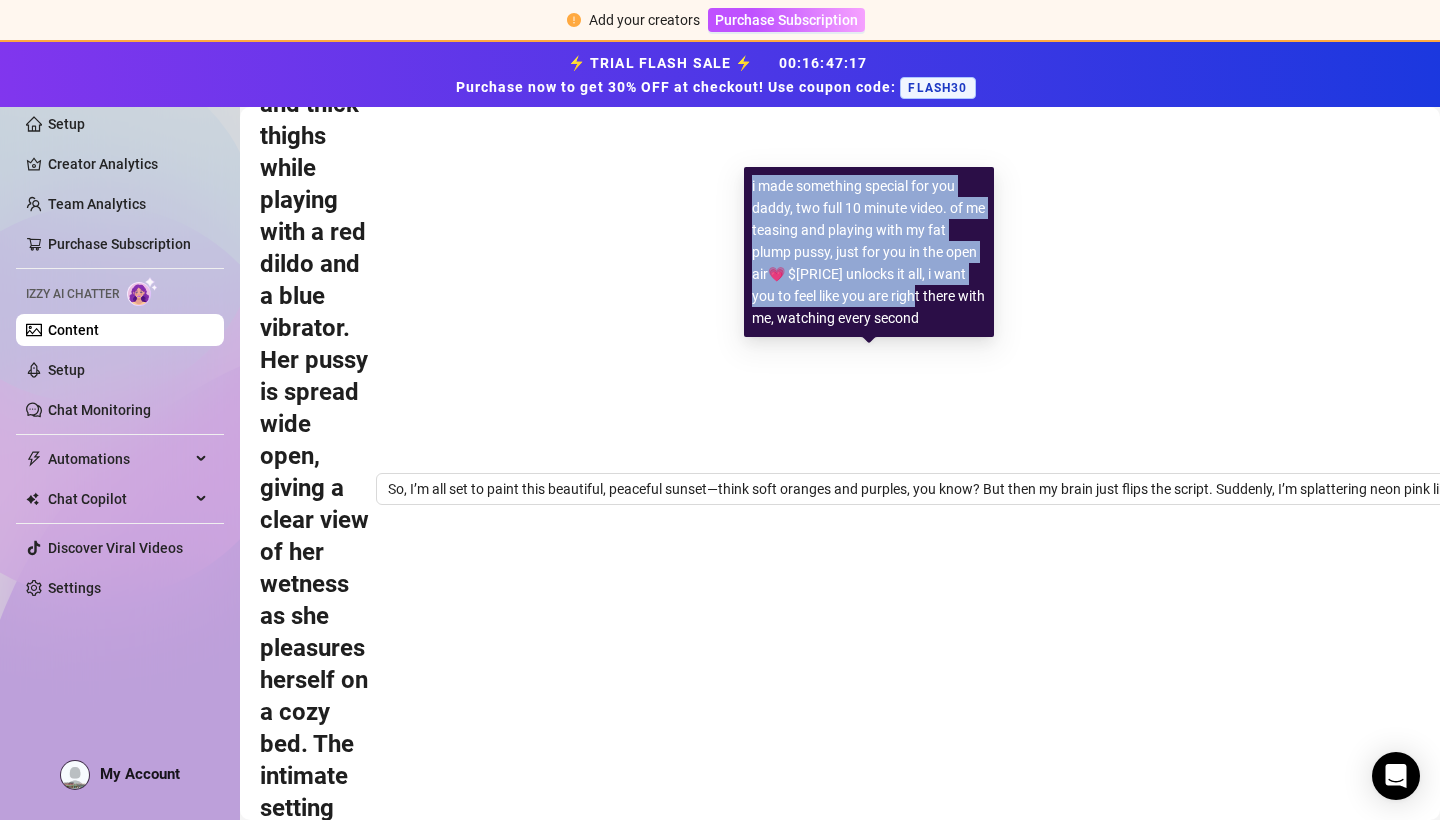 drag, startPoint x: 750, startPoint y: 205, endPoint x: 819, endPoint y: 311, distance: 126.47925 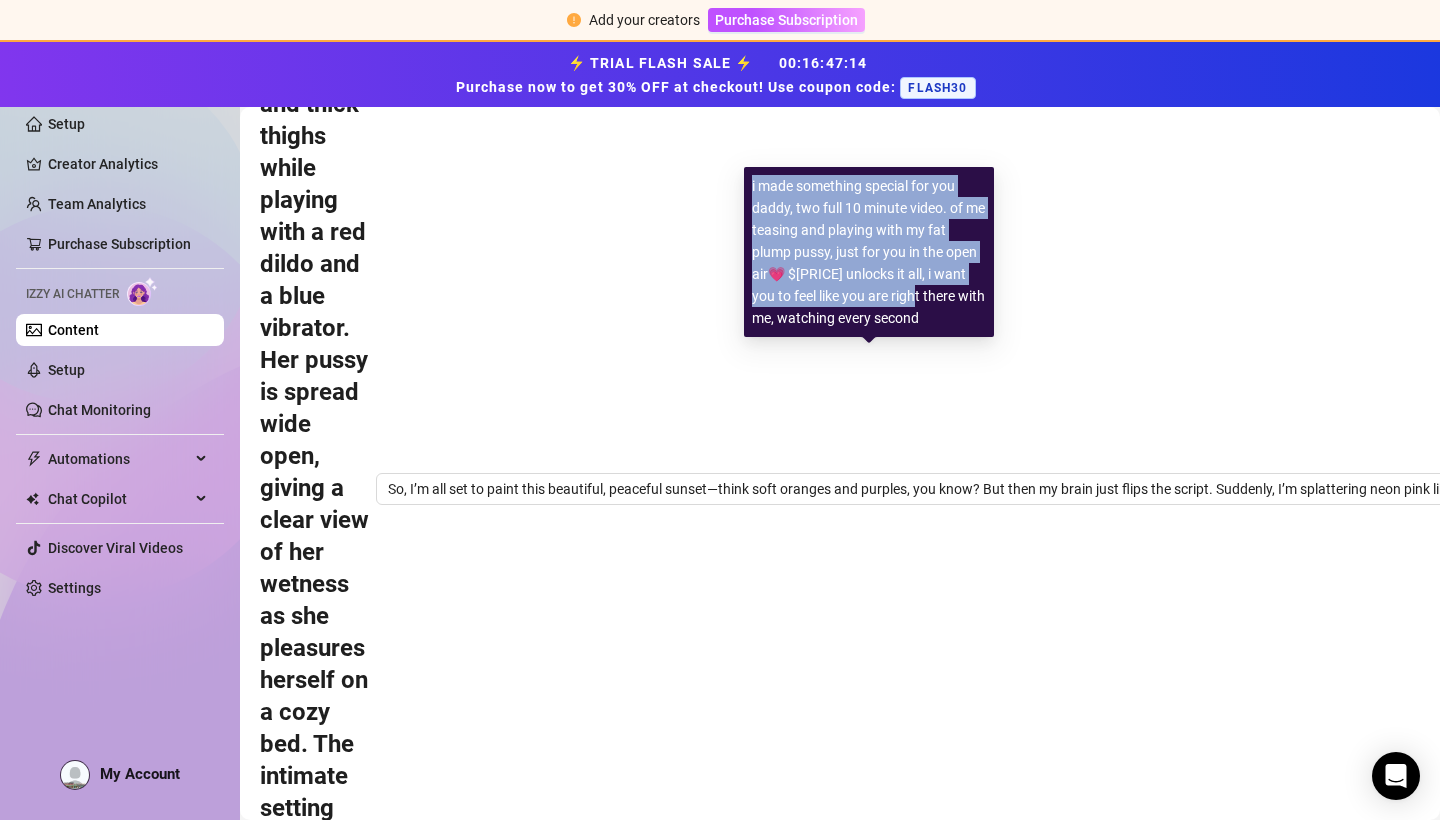 copy on "i made something special for you daddy, two full 10 minute video. of me teasing and playing with my fat plump pussy, just for you in the open air💗
$[PRICE] unlocks it all, i want you to feel like you are right there with me, watching every second" 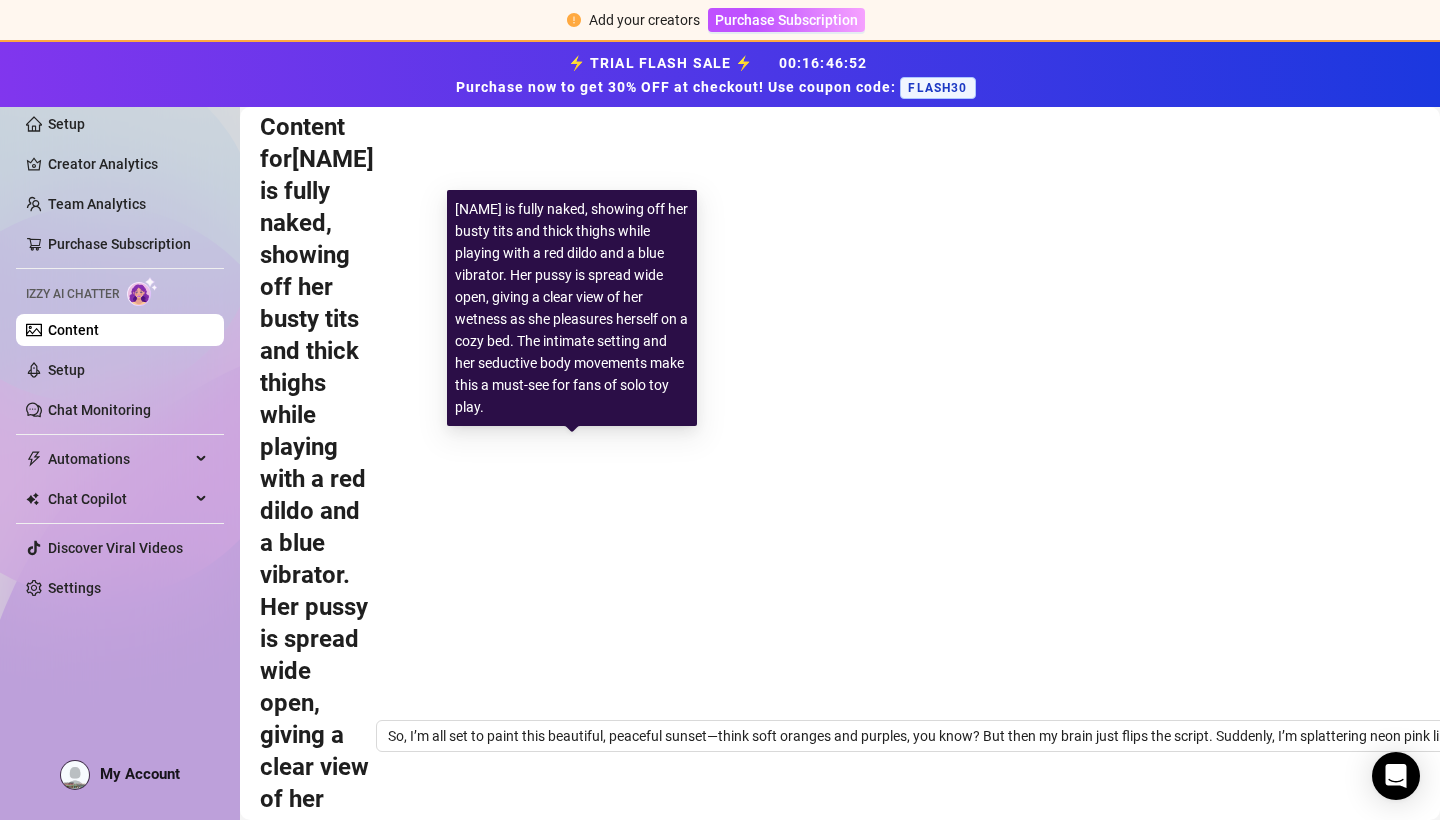 scroll, scrollTop: 132, scrollLeft: 0, axis: vertical 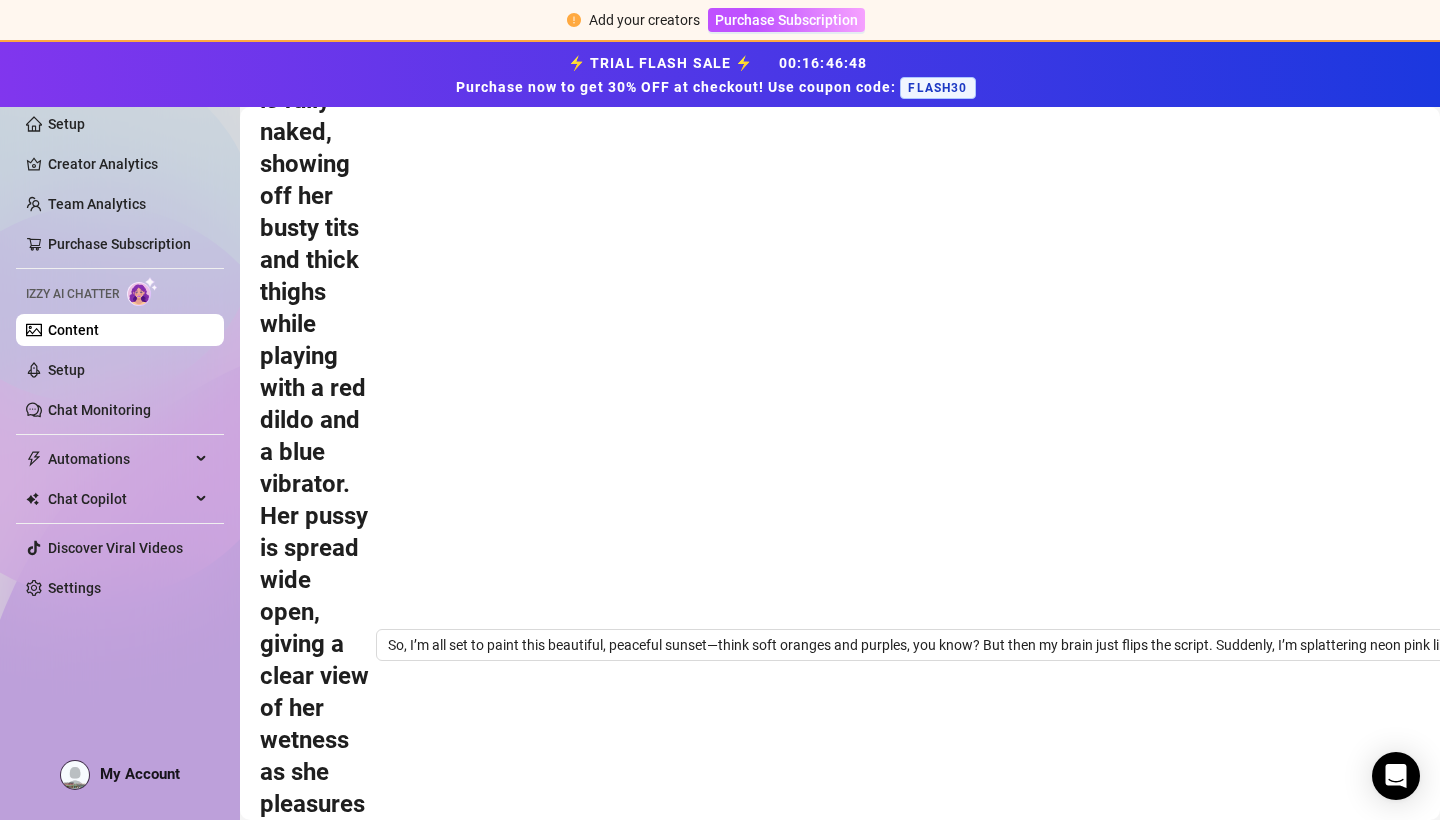 drag, startPoint x: 750, startPoint y: 361, endPoint x: 817, endPoint y: 471, distance: 128.7983 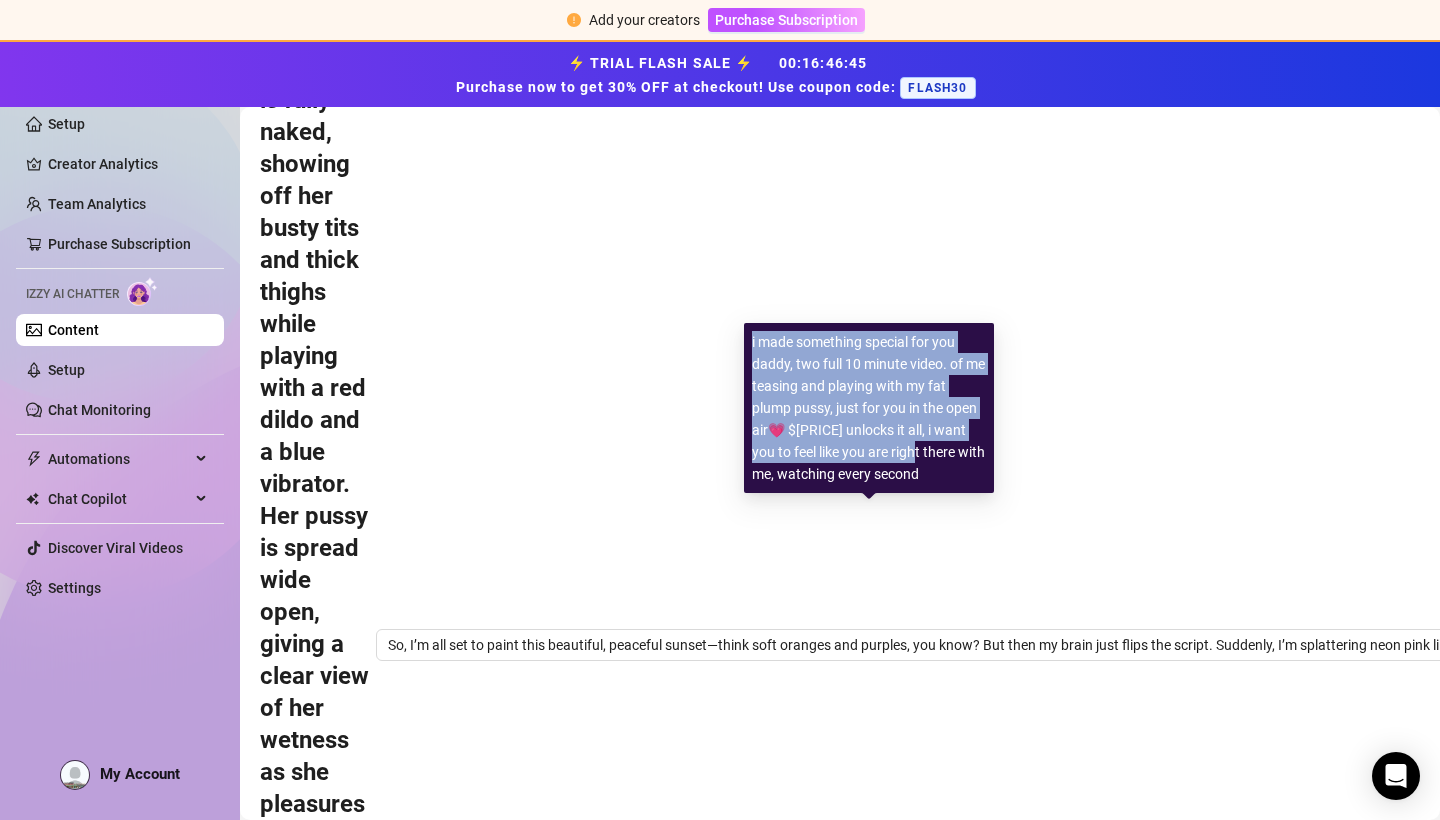 drag, startPoint x: 832, startPoint y: 477, endPoint x: 751, endPoint y: 362, distance: 140.66272 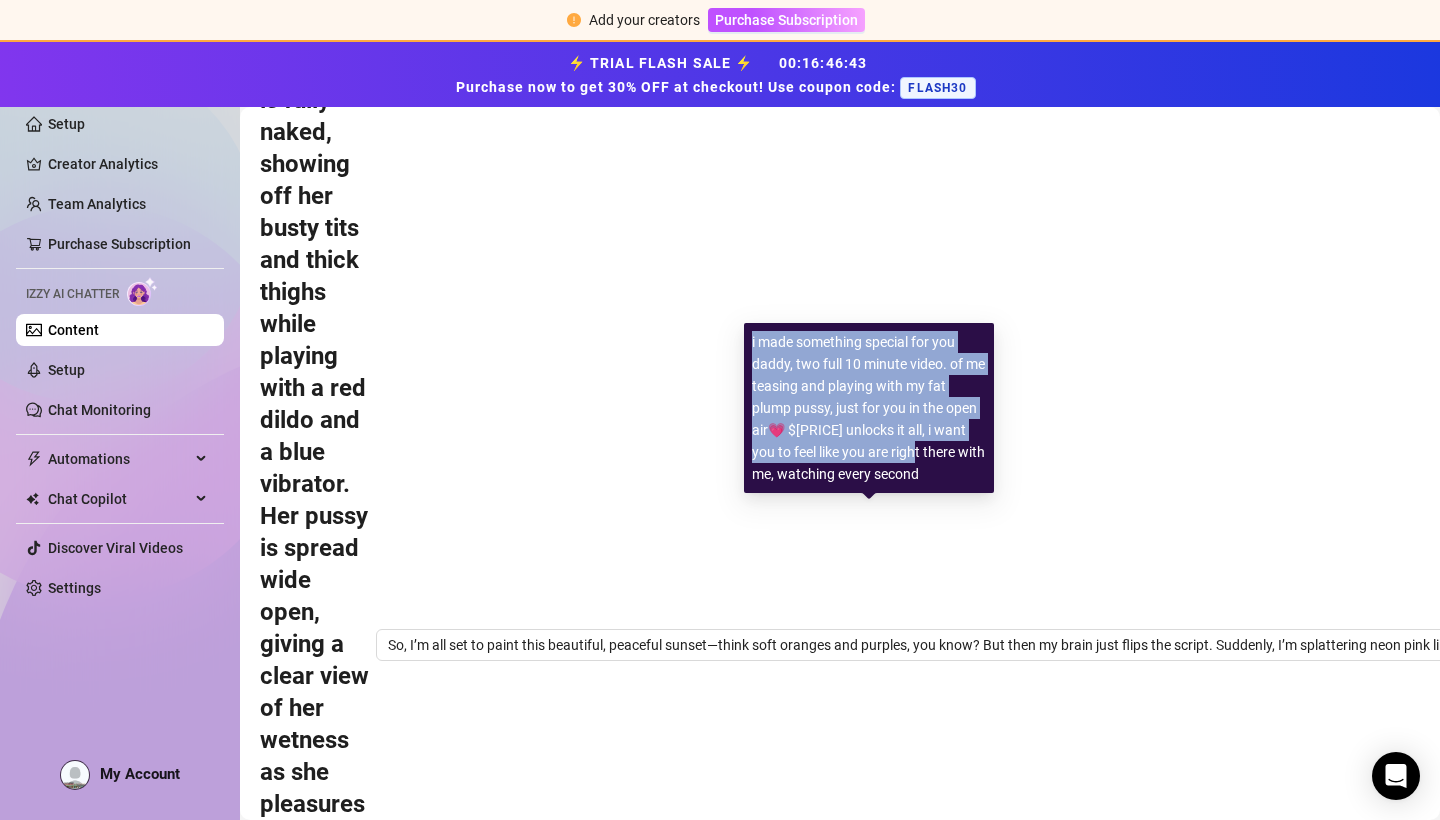 copy on "i made something special for you daddy, two full 10 minute video. of me teasing and playing with my fat plump pussy, just for you in the open air💗
$[PRICE] unlocks it all, i want you to feel like you are right there with me, watching every second" 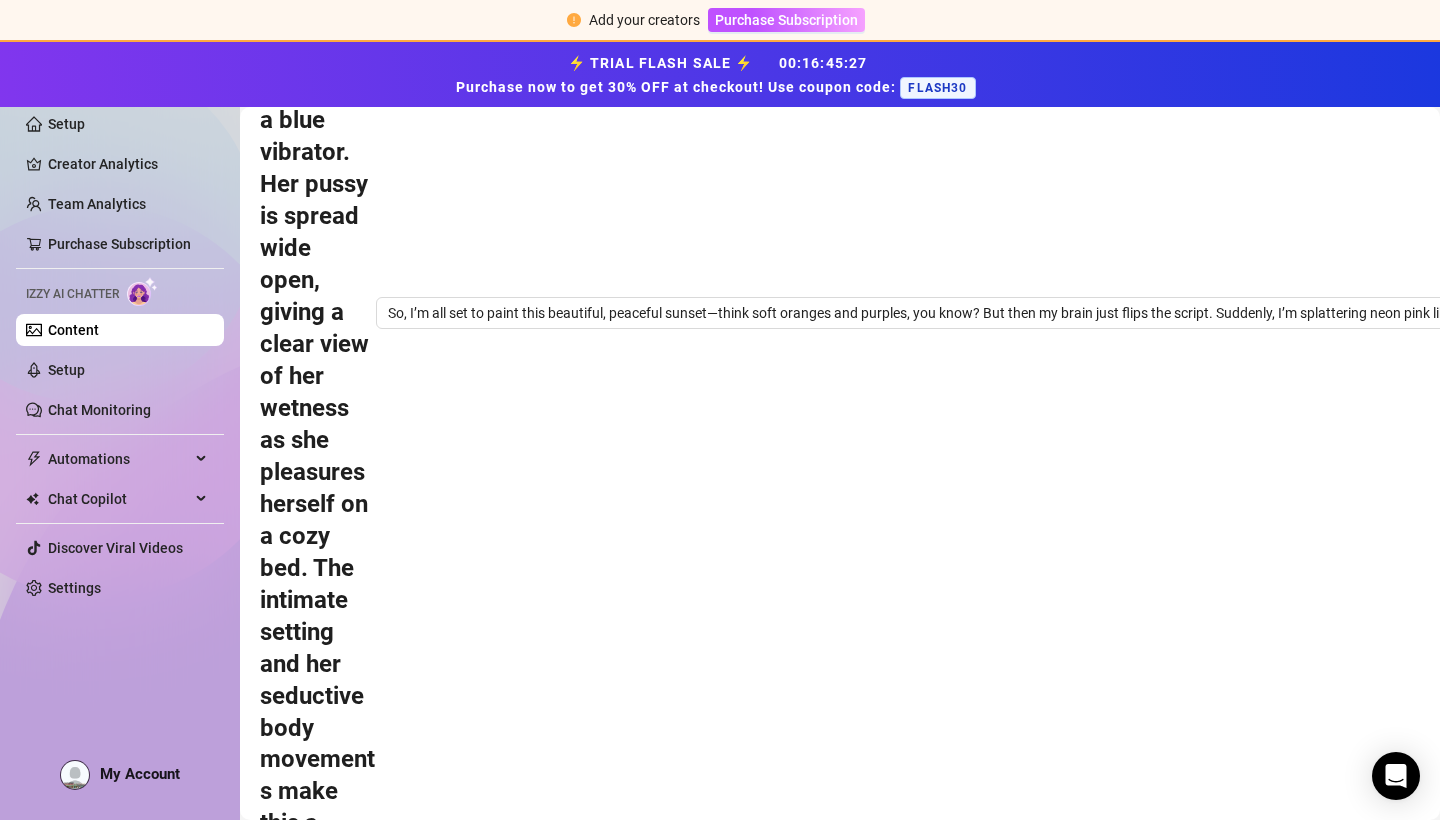 scroll, scrollTop: 463, scrollLeft: 0, axis: vertical 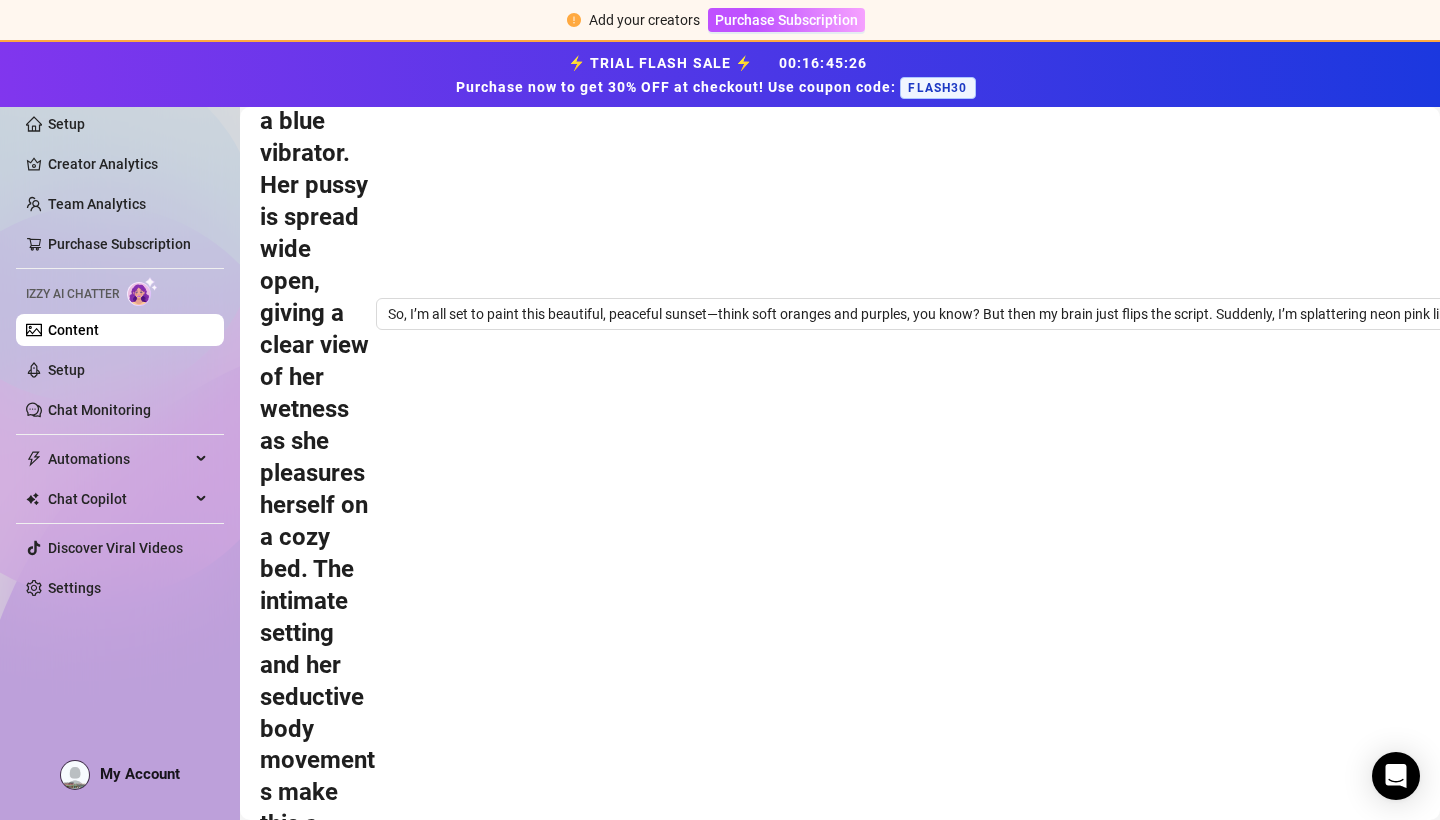 click on "3" at bounding box center [1384, 2222] 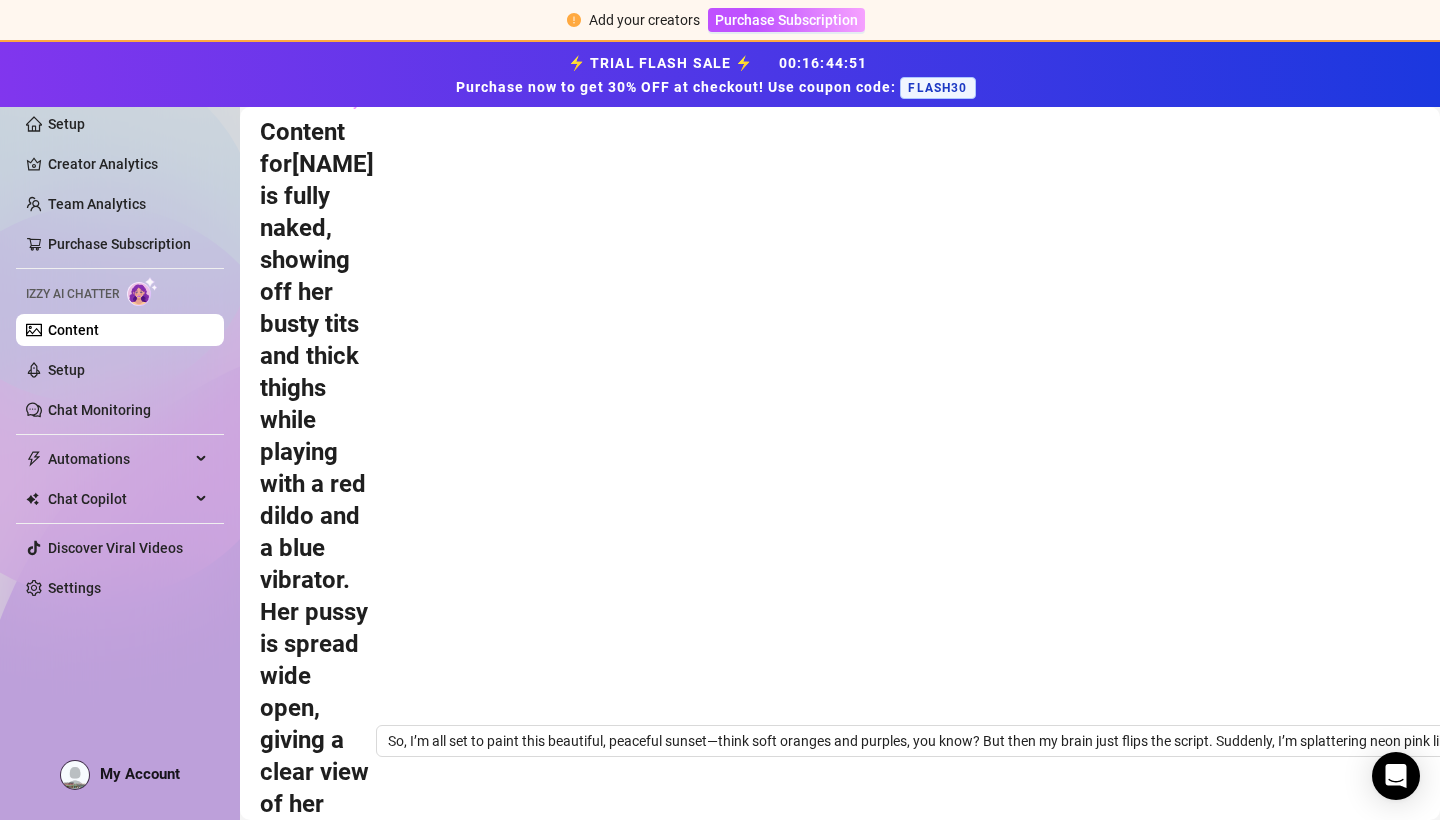 drag, startPoint x: 950, startPoint y: 569, endPoint x: 780, endPoint y: 571, distance: 170.01176 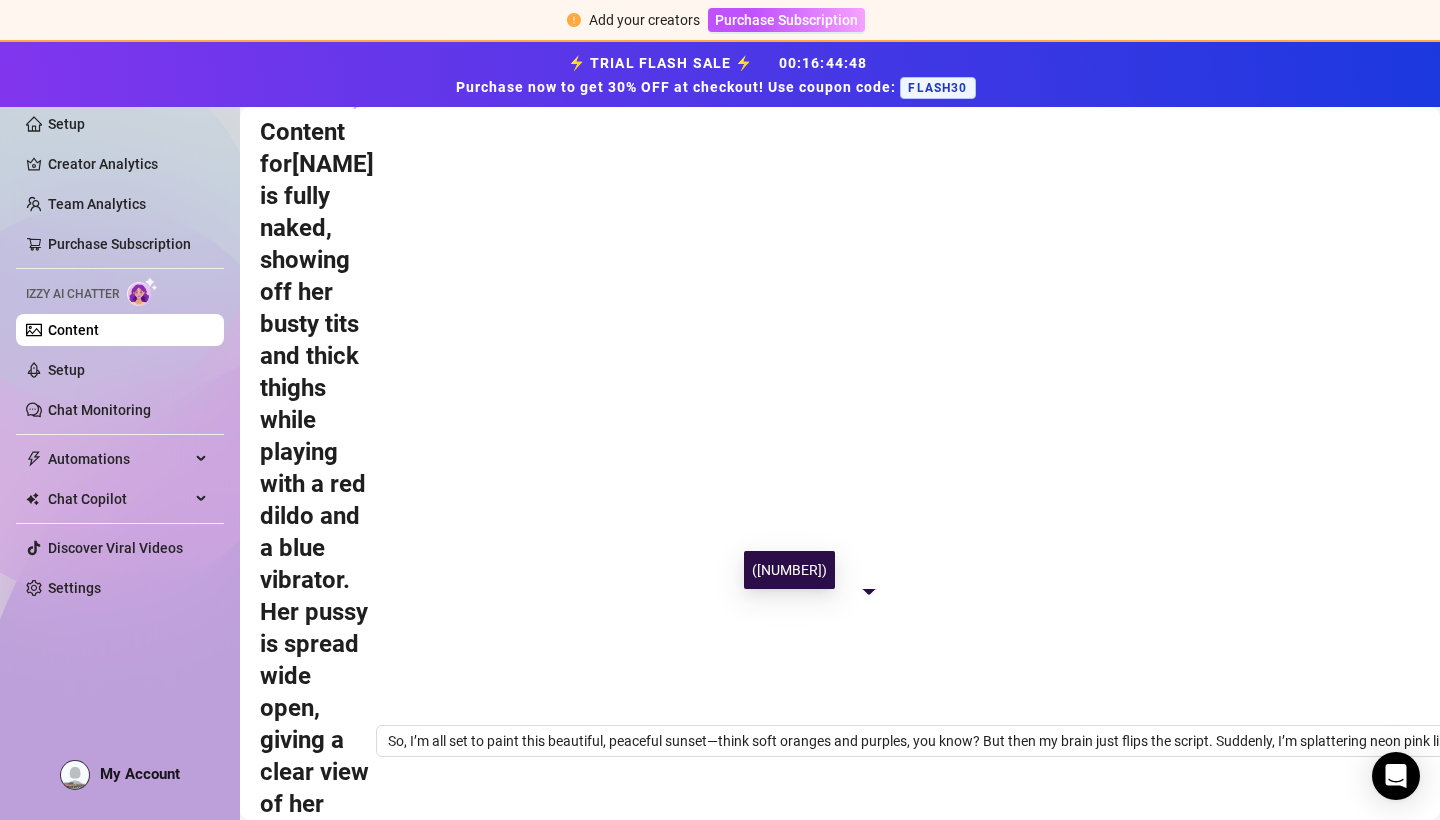 drag, startPoint x: 752, startPoint y: 459, endPoint x: 939, endPoint y: 570, distance: 217.46265 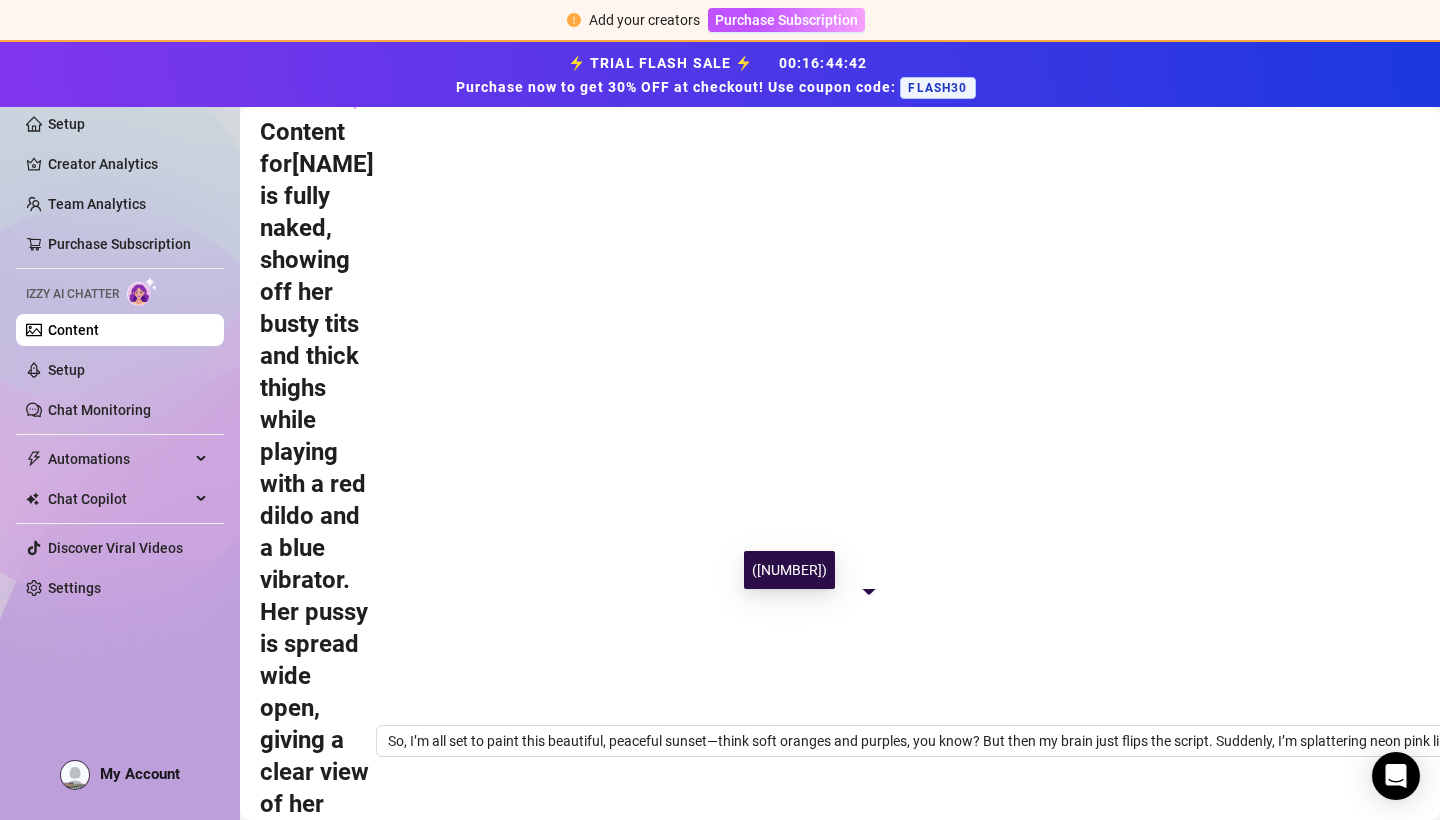 drag, startPoint x: 865, startPoint y: 514, endPoint x: 790, endPoint y: 717, distance: 216.41165 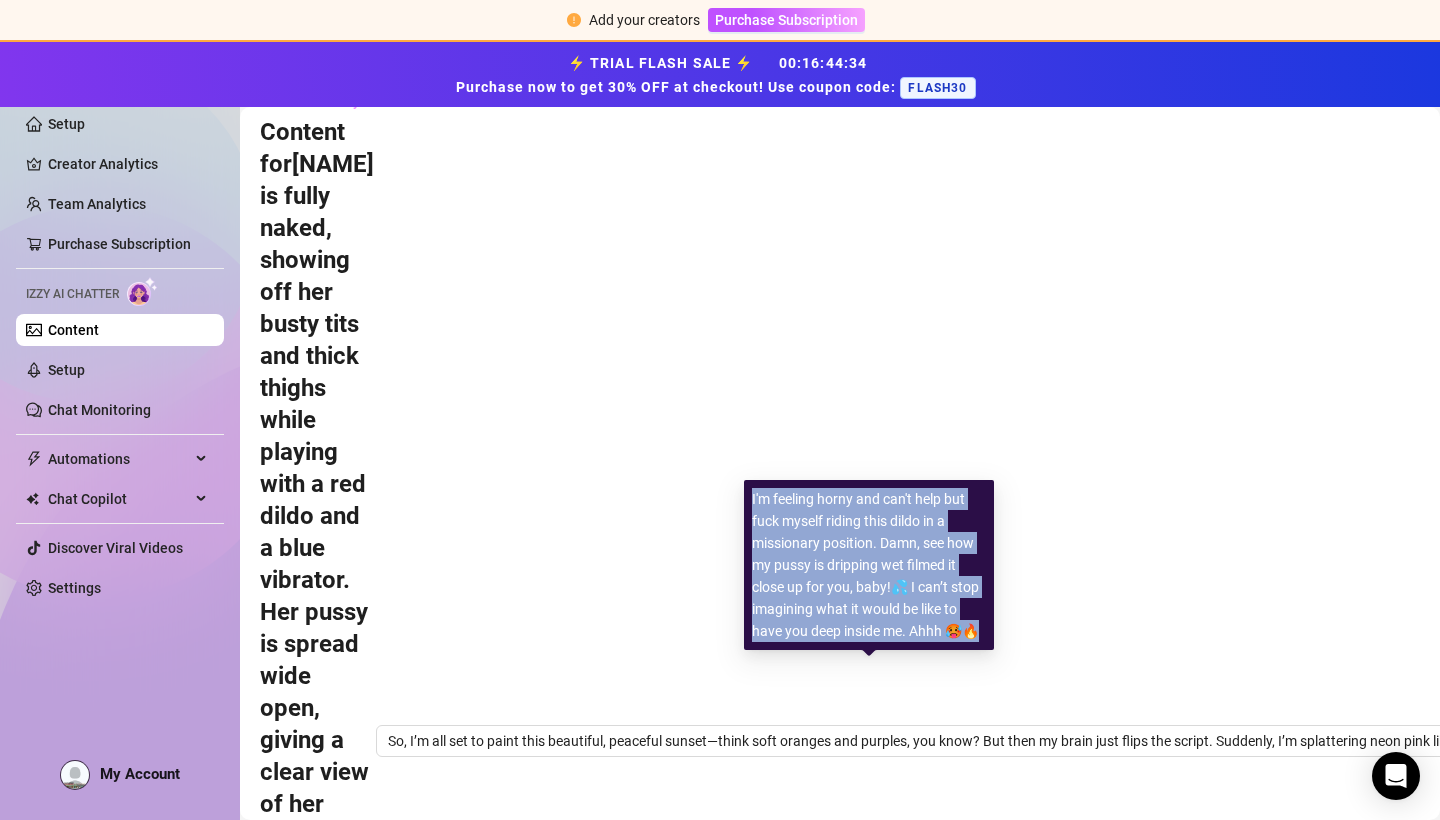 drag, startPoint x: 751, startPoint y: 498, endPoint x: 984, endPoint y: 629, distance: 267.30133 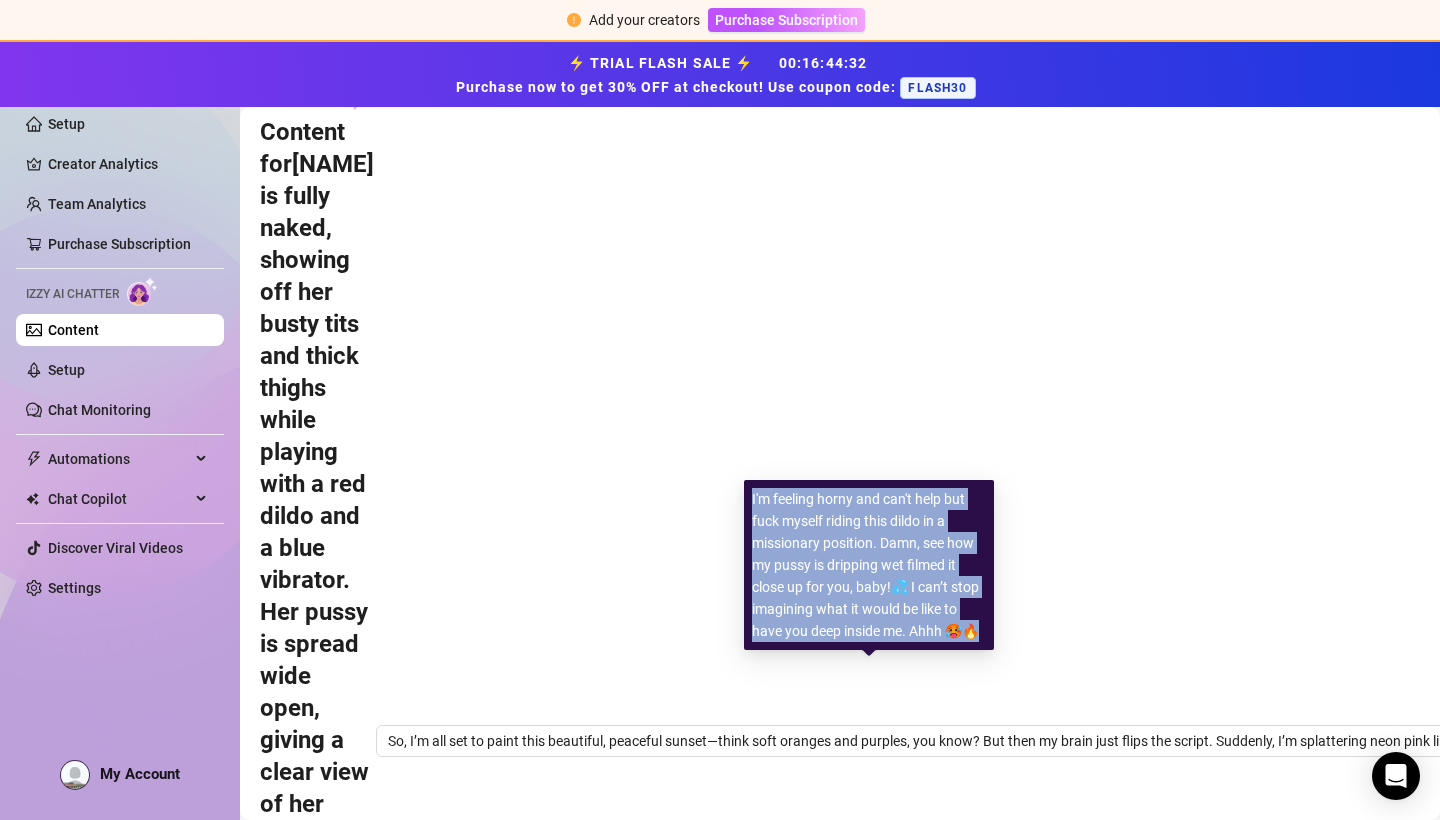 copy on "I'm feeling horny and can't help but fuck myself riding this dildo in a missionary position. Damn, see how my pussy is dripping wet filmed it close up for you, baby!💦 I can’t stop imagining what it would be like to have you deep inside me. Ahhh 🥵🔥" 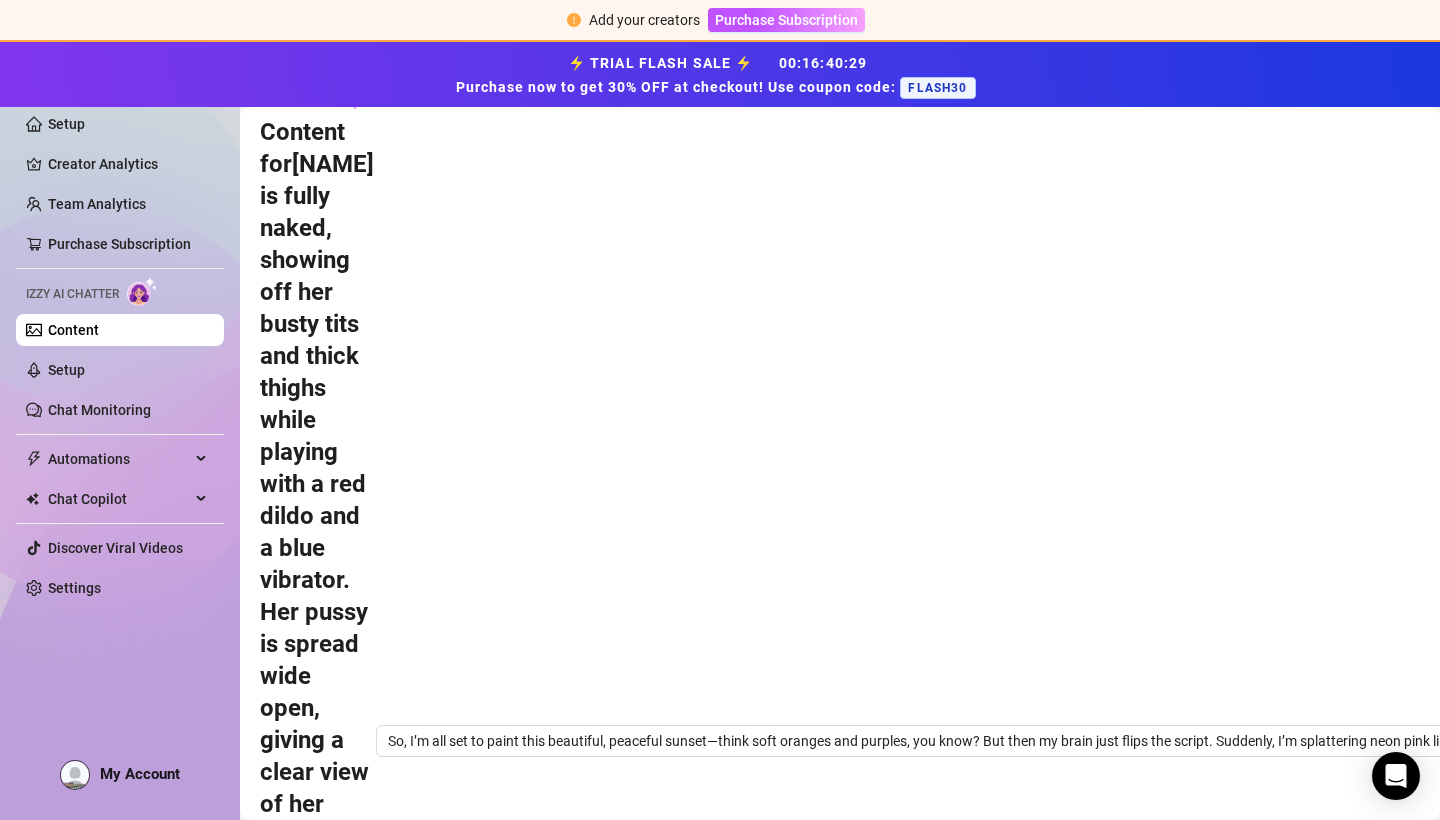 click on "2" at bounding box center (1360, 1990) 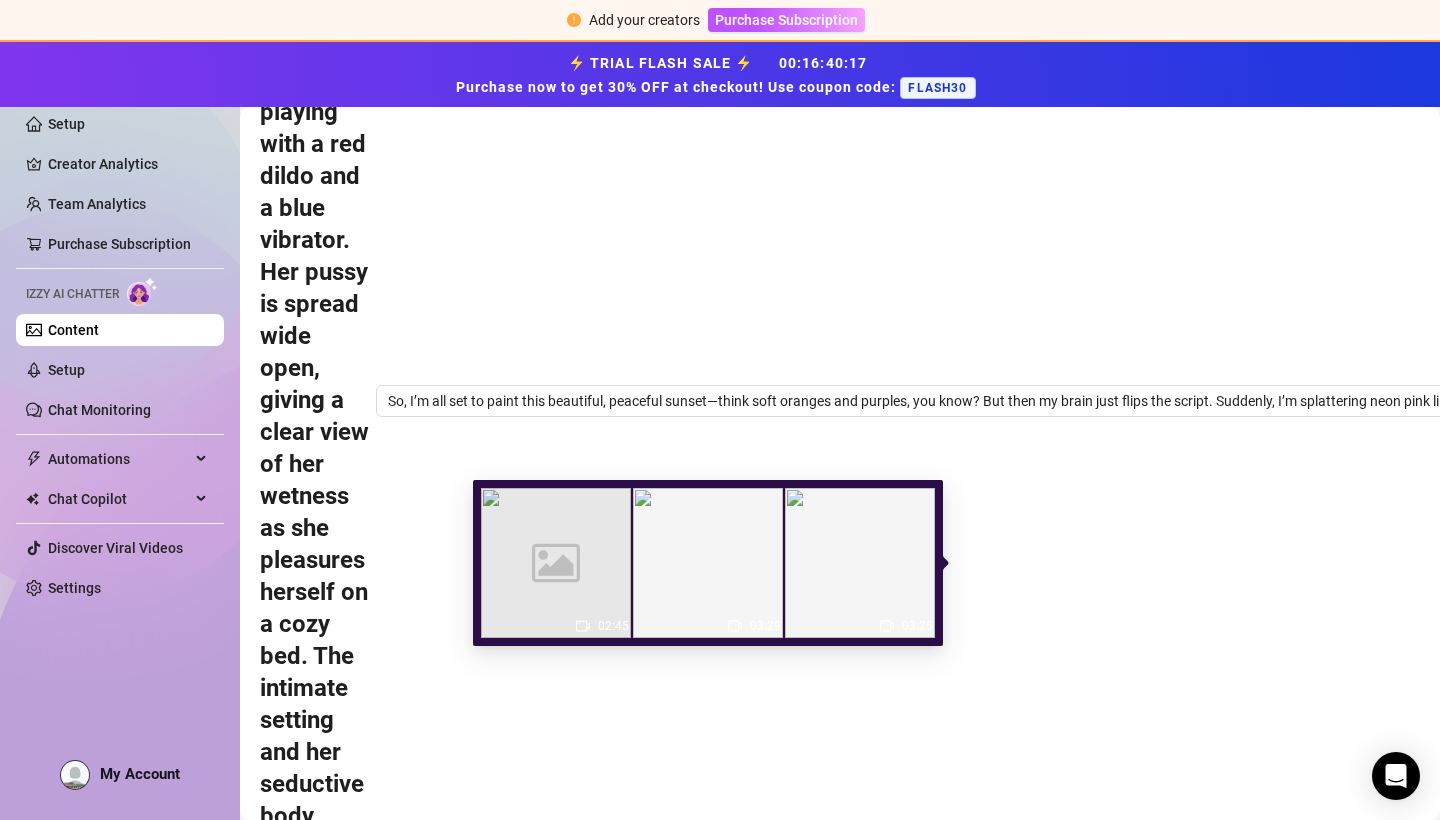 scroll, scrollTop: 451, scrollLeft: 0, axis: vertical 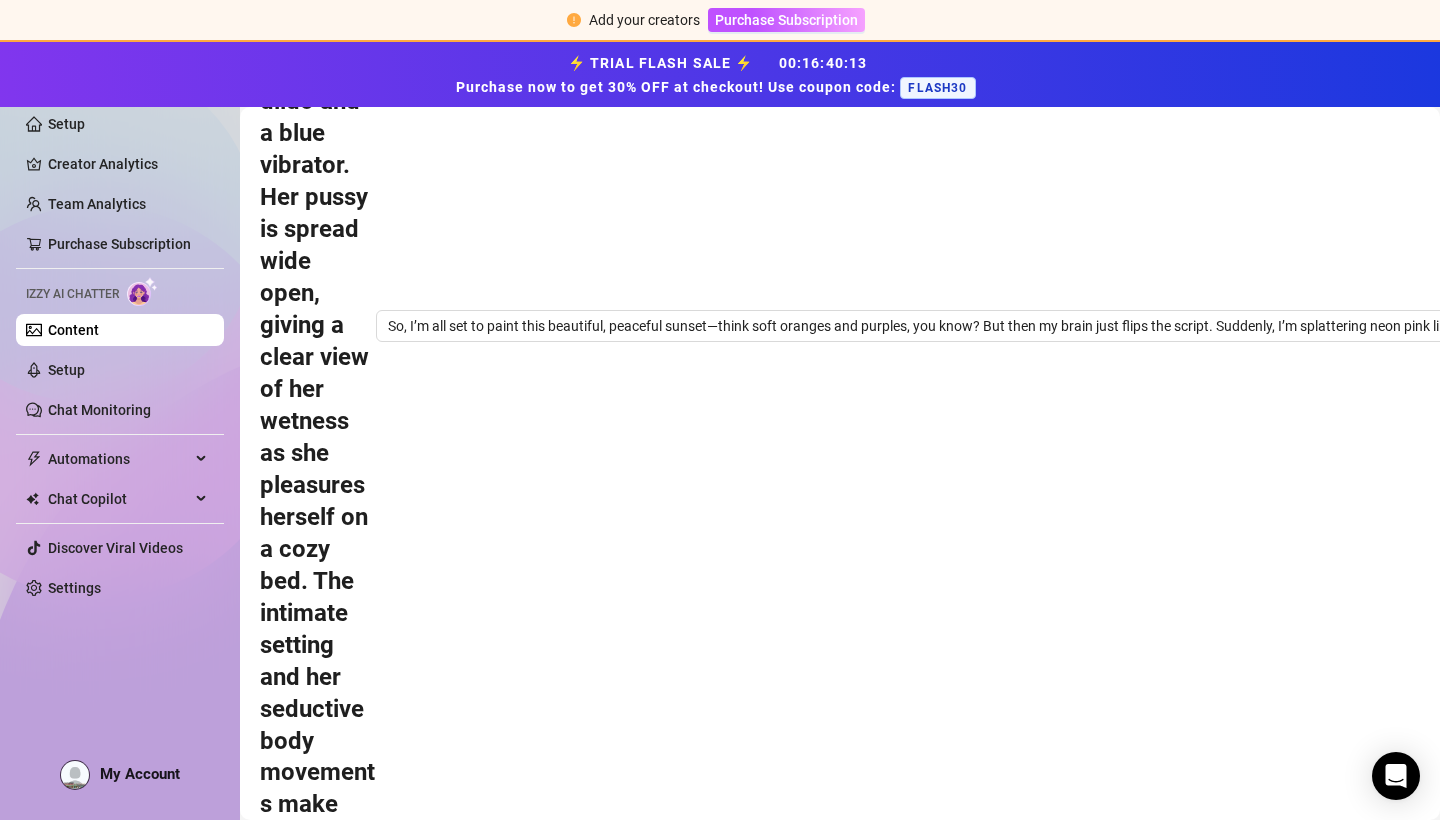 click on "1" at bounding box center (1336, 2234) 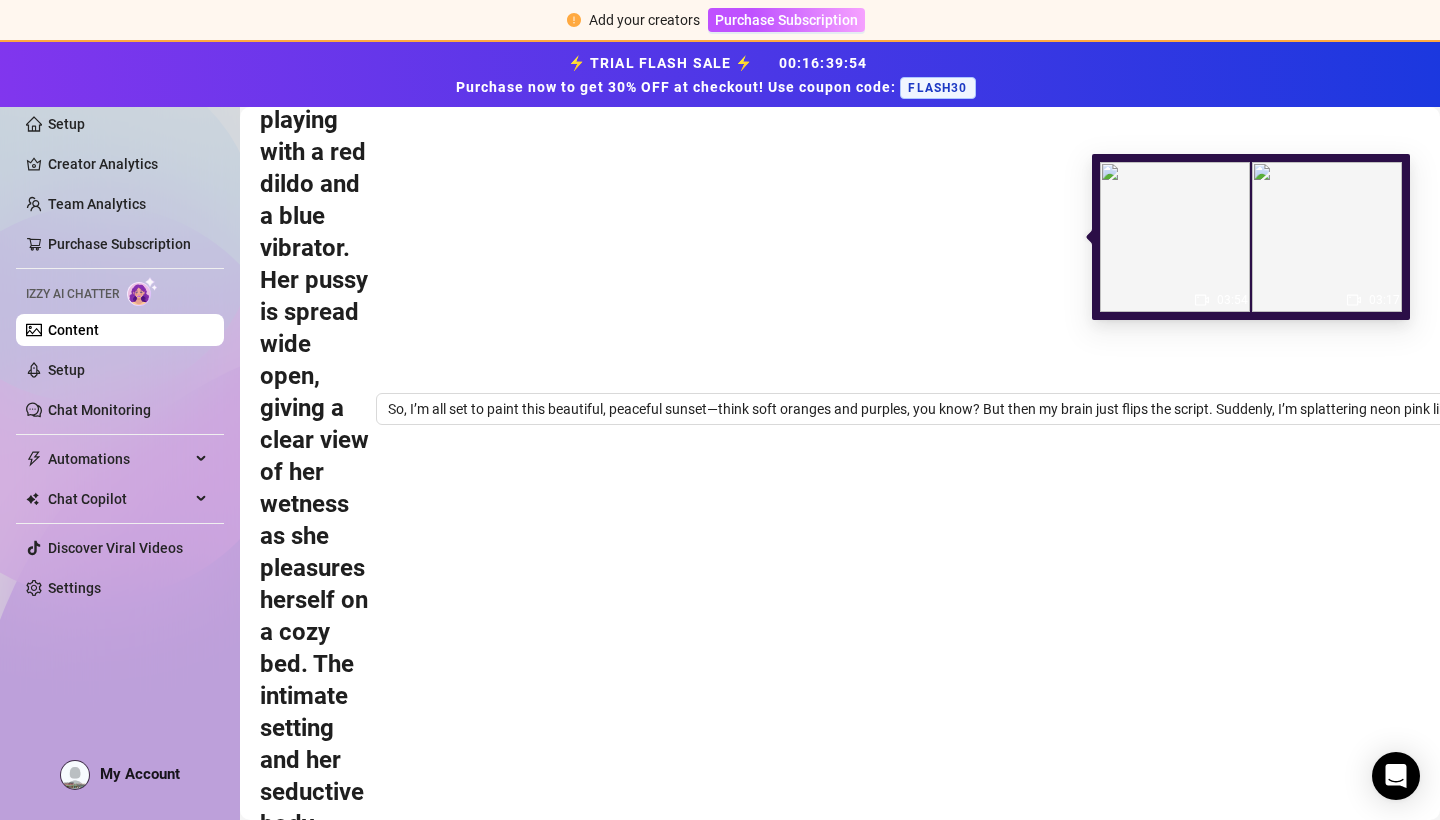 scroll, scrollTop: 339, scrollLeft: 0, axis: vertical 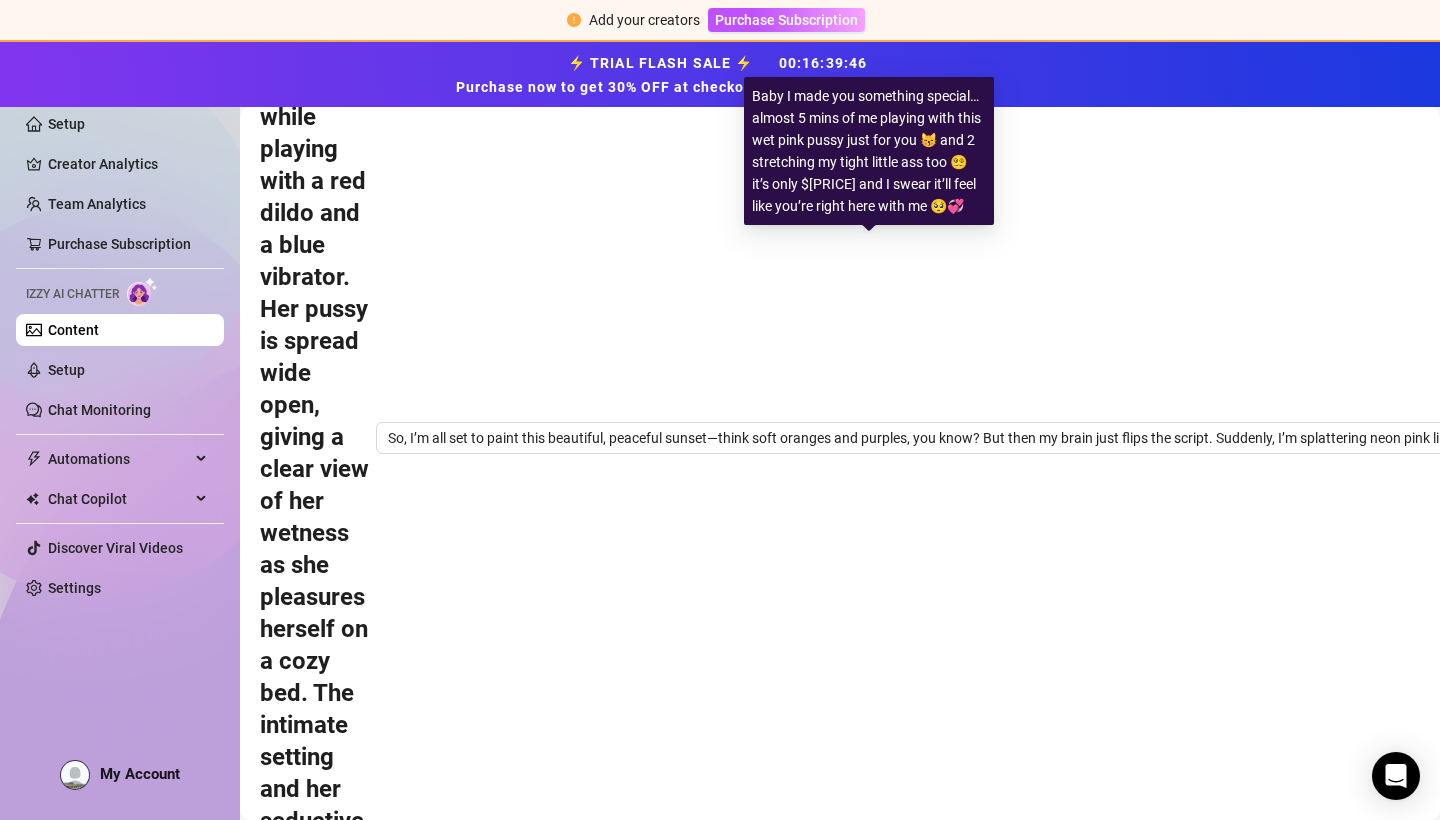 drag, startPoint x: 863, startPoint y: 195, endPoint x: 752, endPoint y: 65, distance: 170.94151 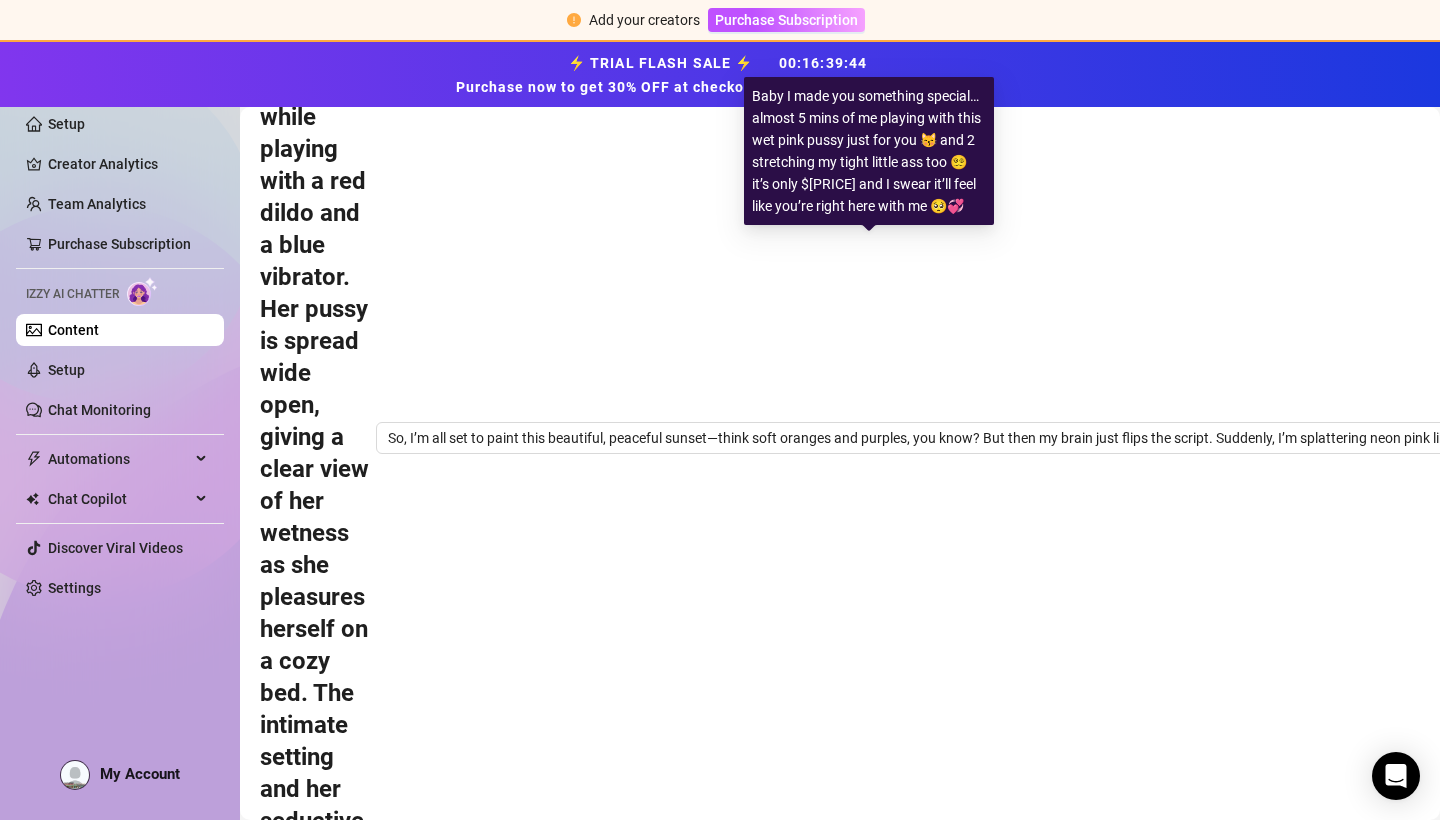 copy on "Baby I made you something special… almost 5 mins of me playing with this wet pink pussy just for you 😽 and 2 stretching my tight little ass too 😵‍💫 it’s only $[PRICE] and I swear it’ll feel like you’re right here with me 🥺💞" 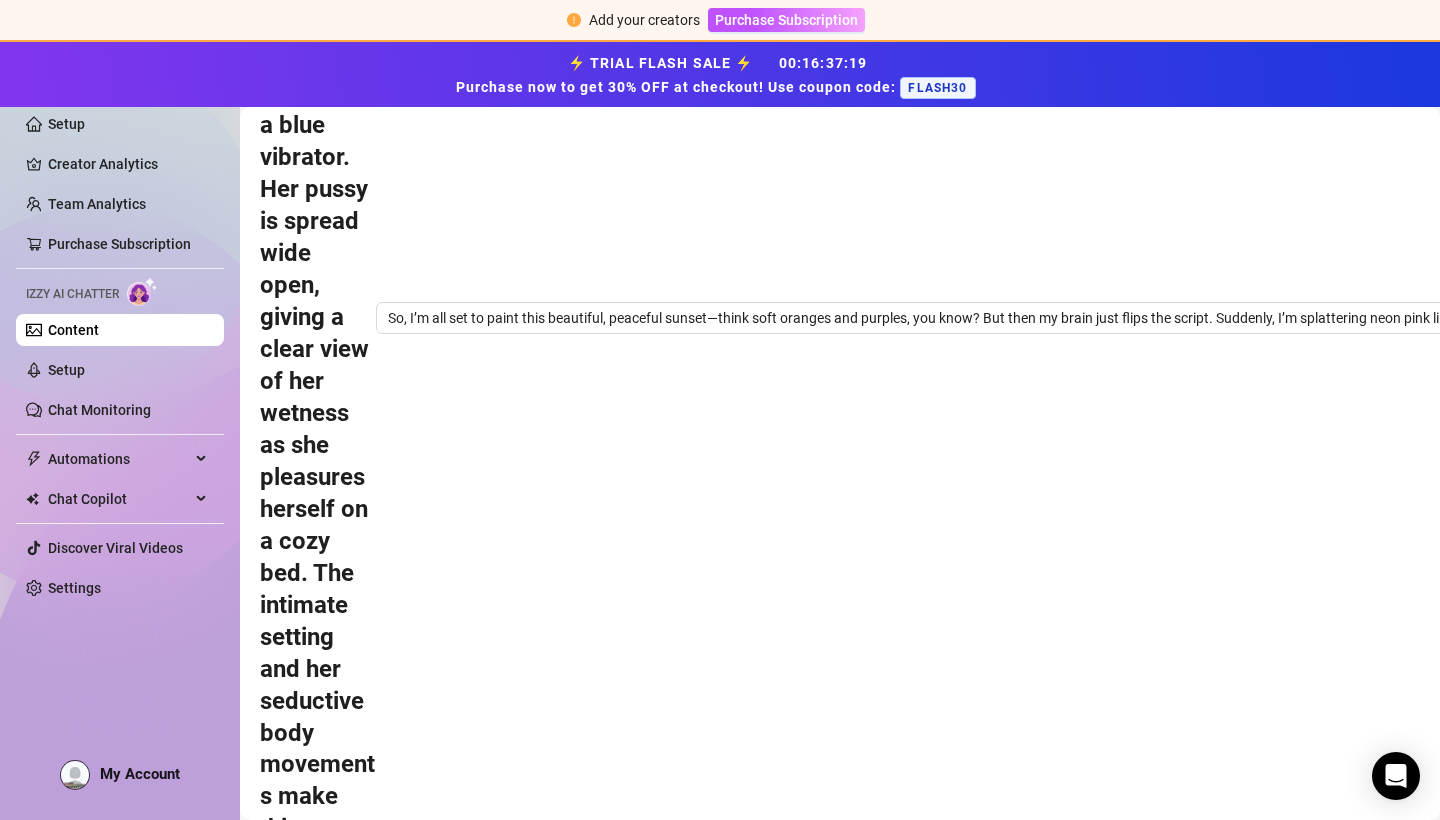 scroll, scrollTop: 464, scrollLeft: 0, axis: vertical 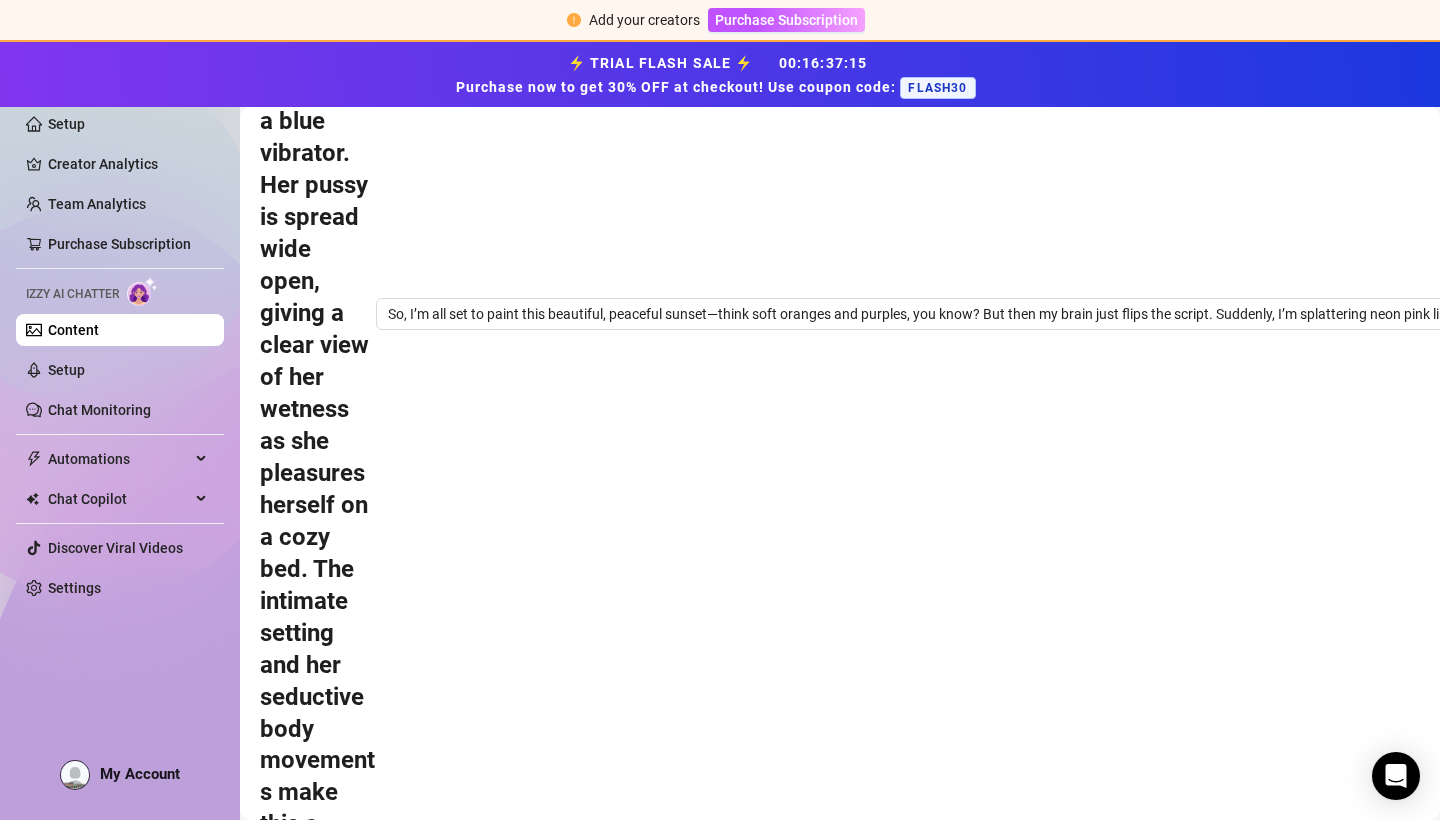 click on "2" at bounding box center (1360, 1978) 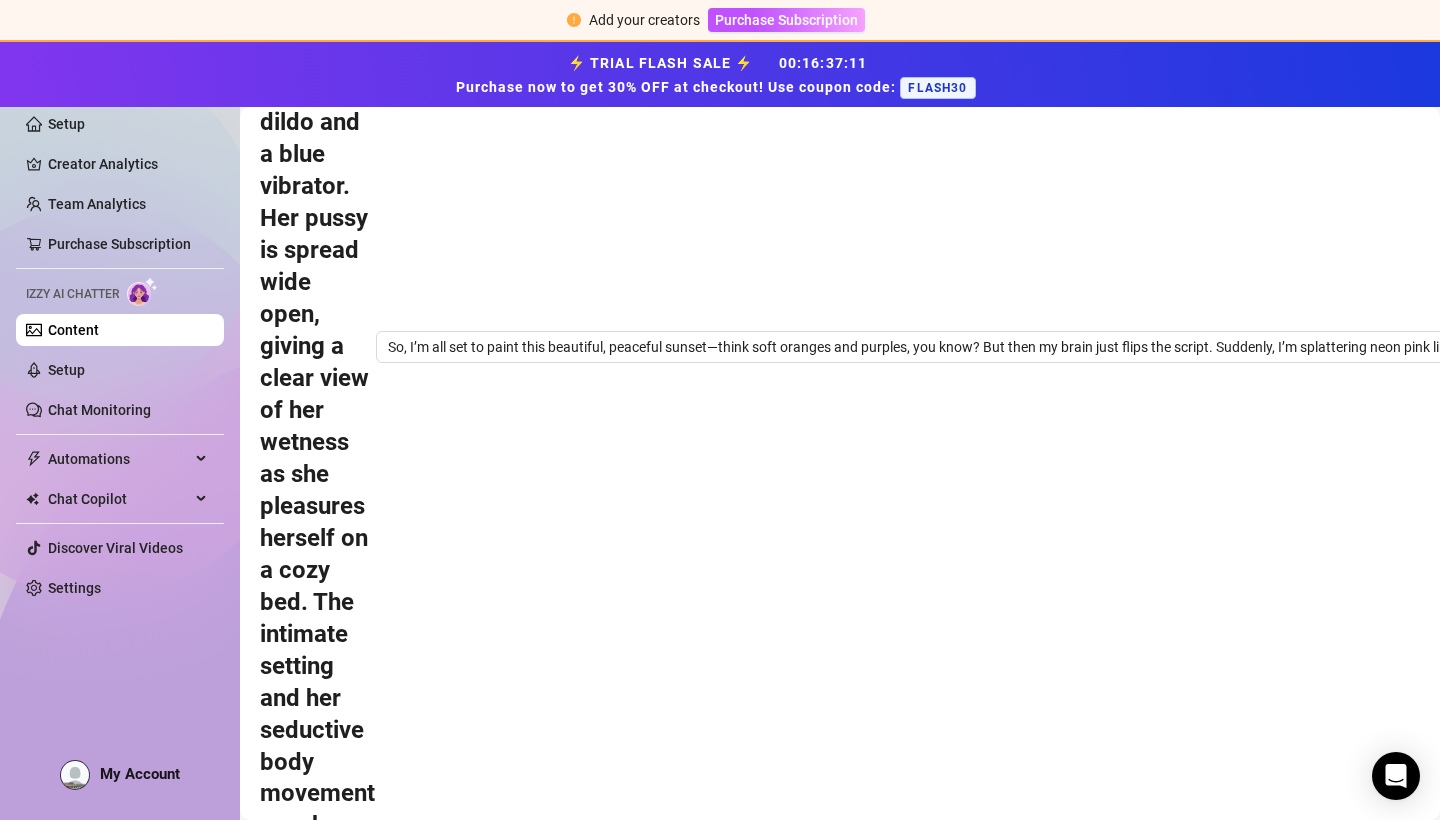 scroll, scrollTop: 452, scrollLeft: 0, axis: vertical 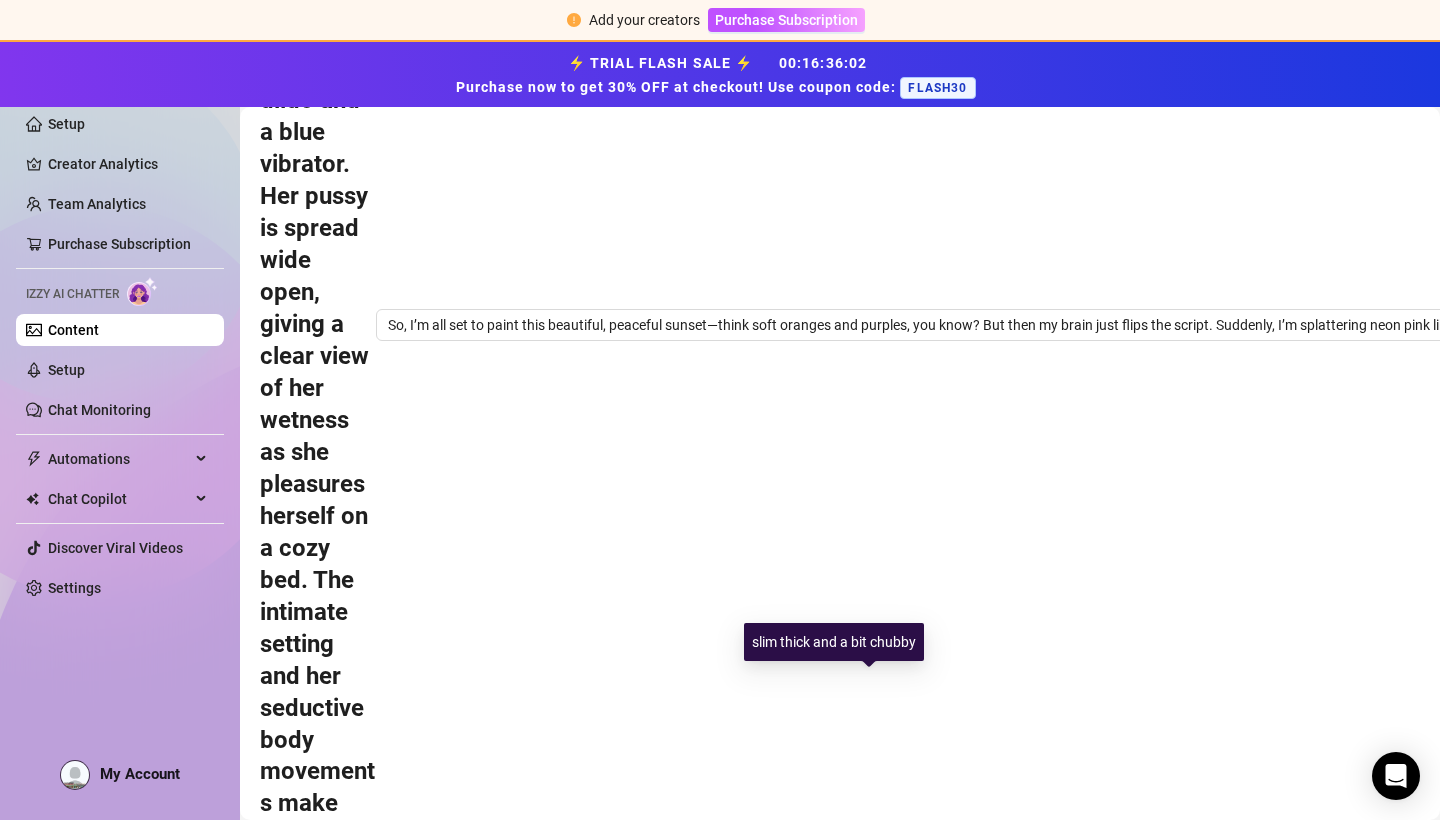drag, startPoint x: 752, startPoint y: 519, endPoint x: 905, endPoint y: 651, distance: 202.07176 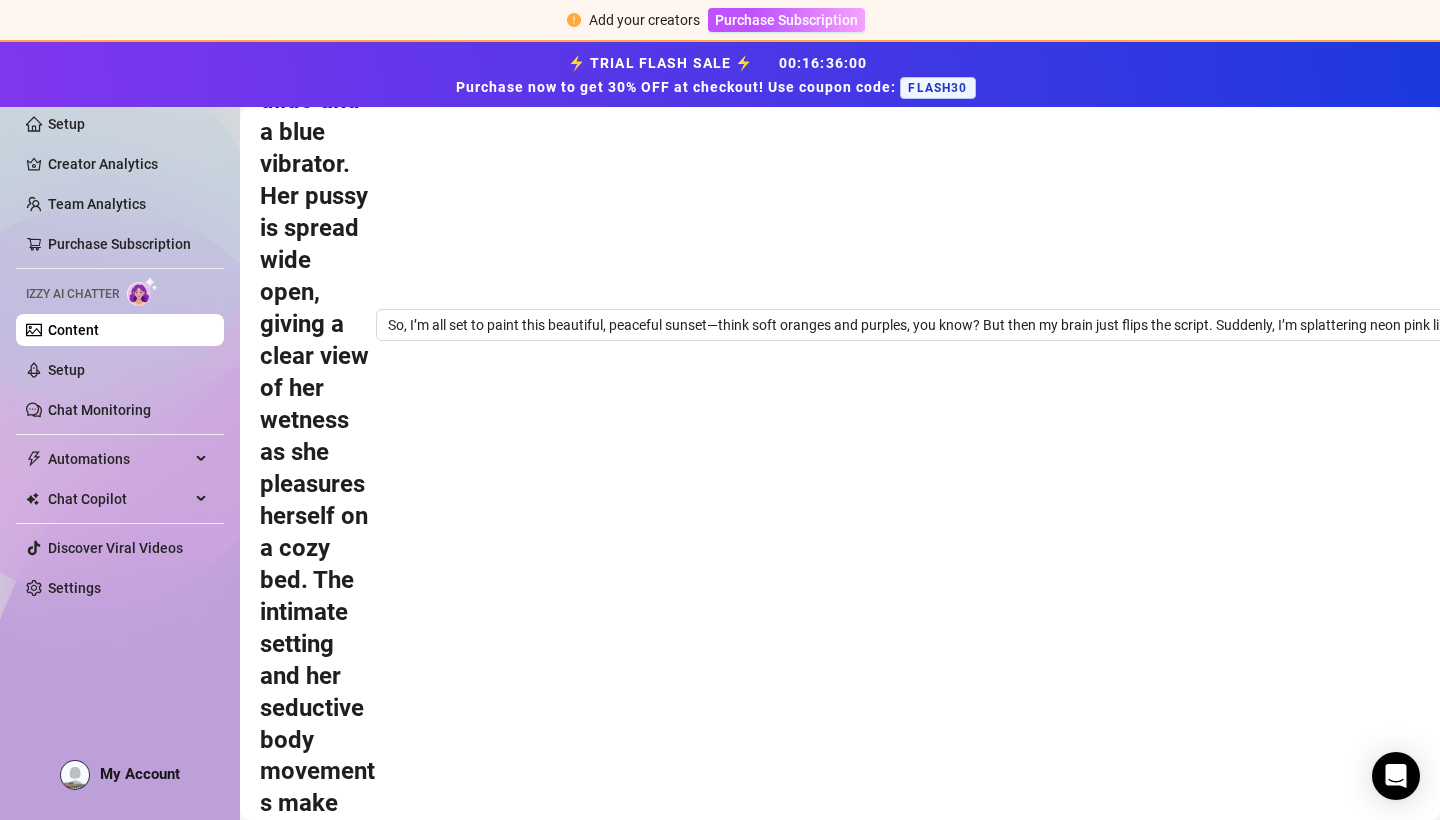 drag, startPoint x: 905, startPoint y: 651, endPoint x: 793, endPoint y: 584, distance: 130.51053 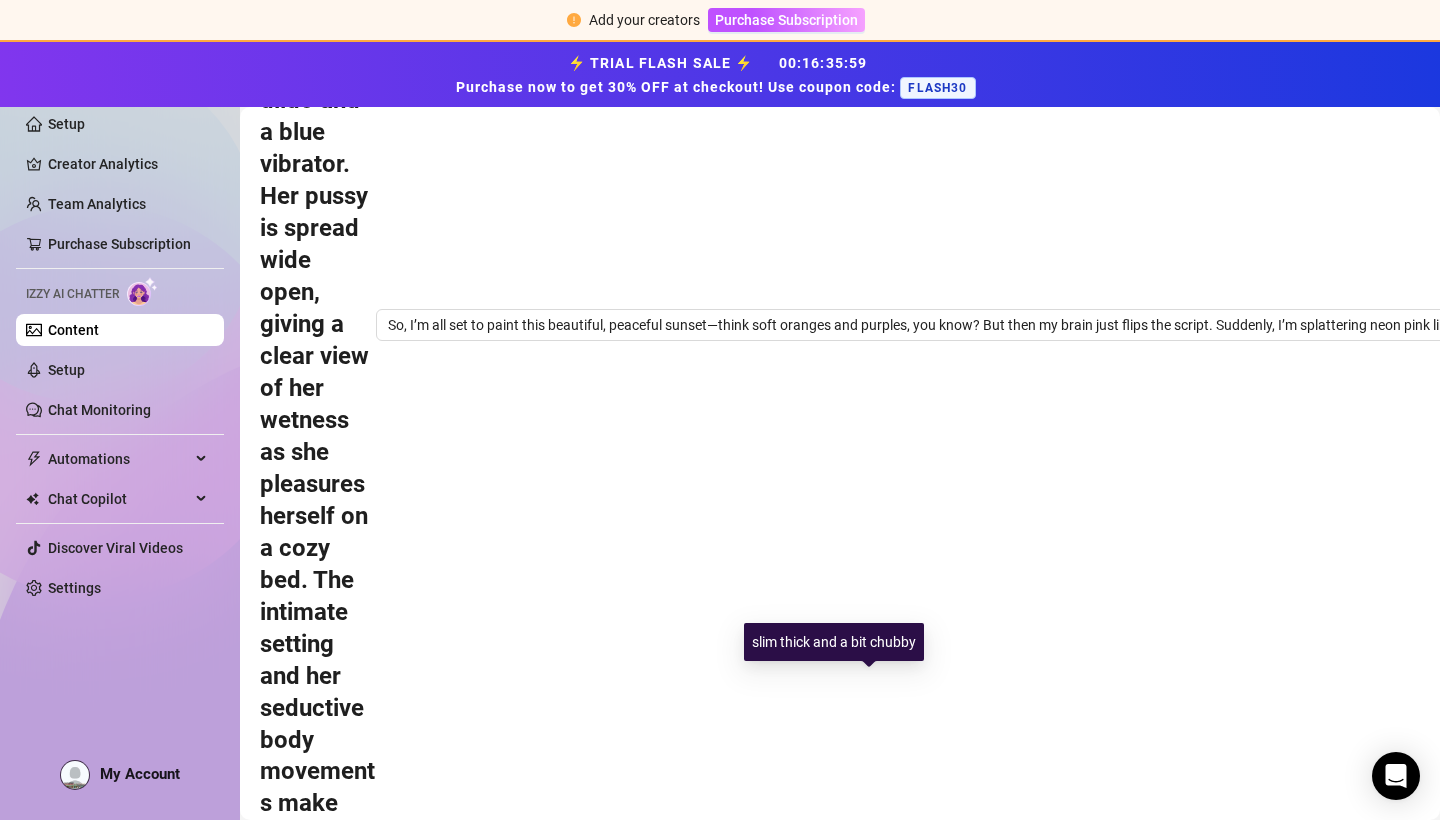 click on "slim thick and a bit chubby" at bounding box center (869, 2174) 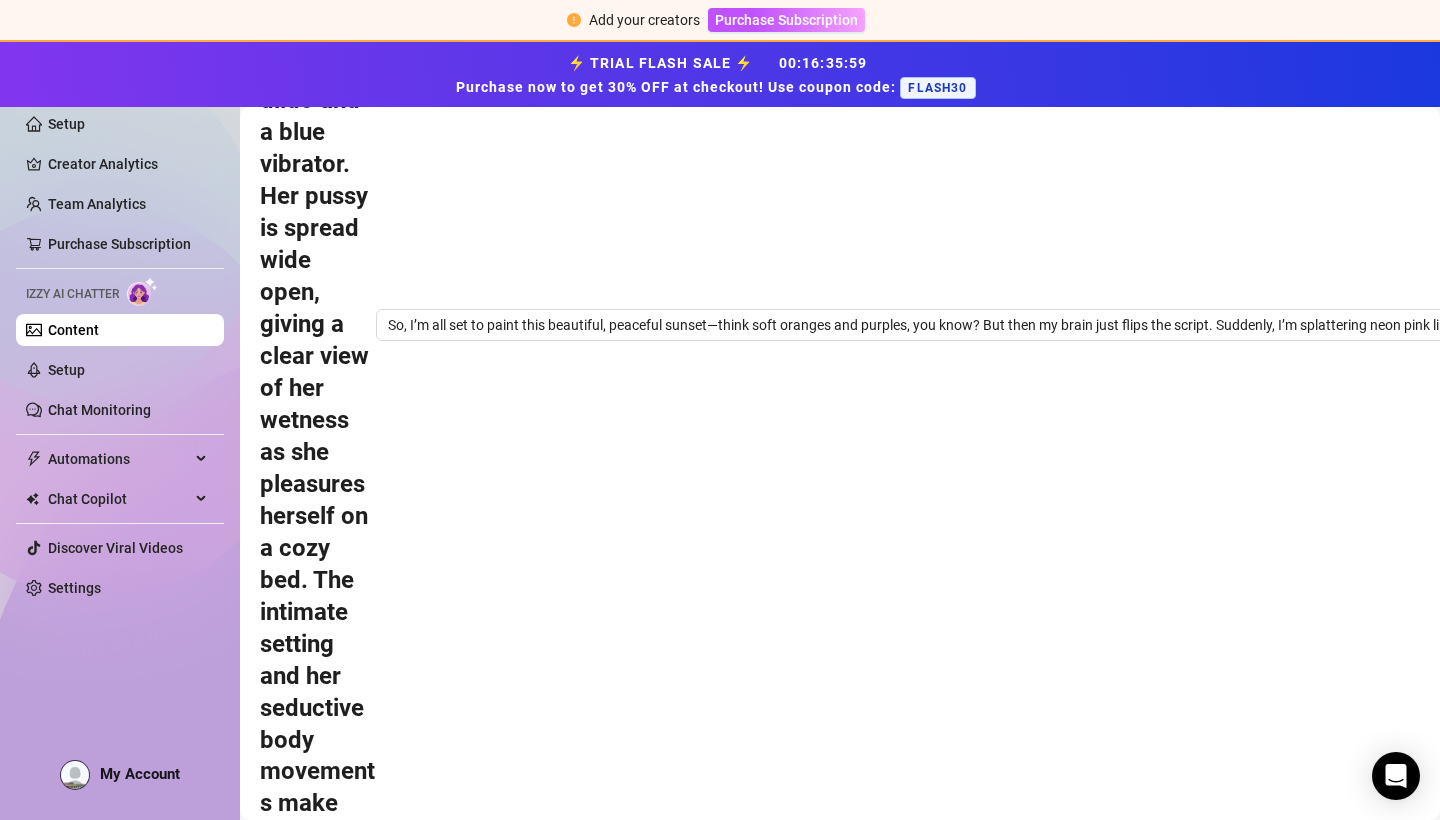 click on "slim thick and a bit chubby" at bounding box center [869, 2174] 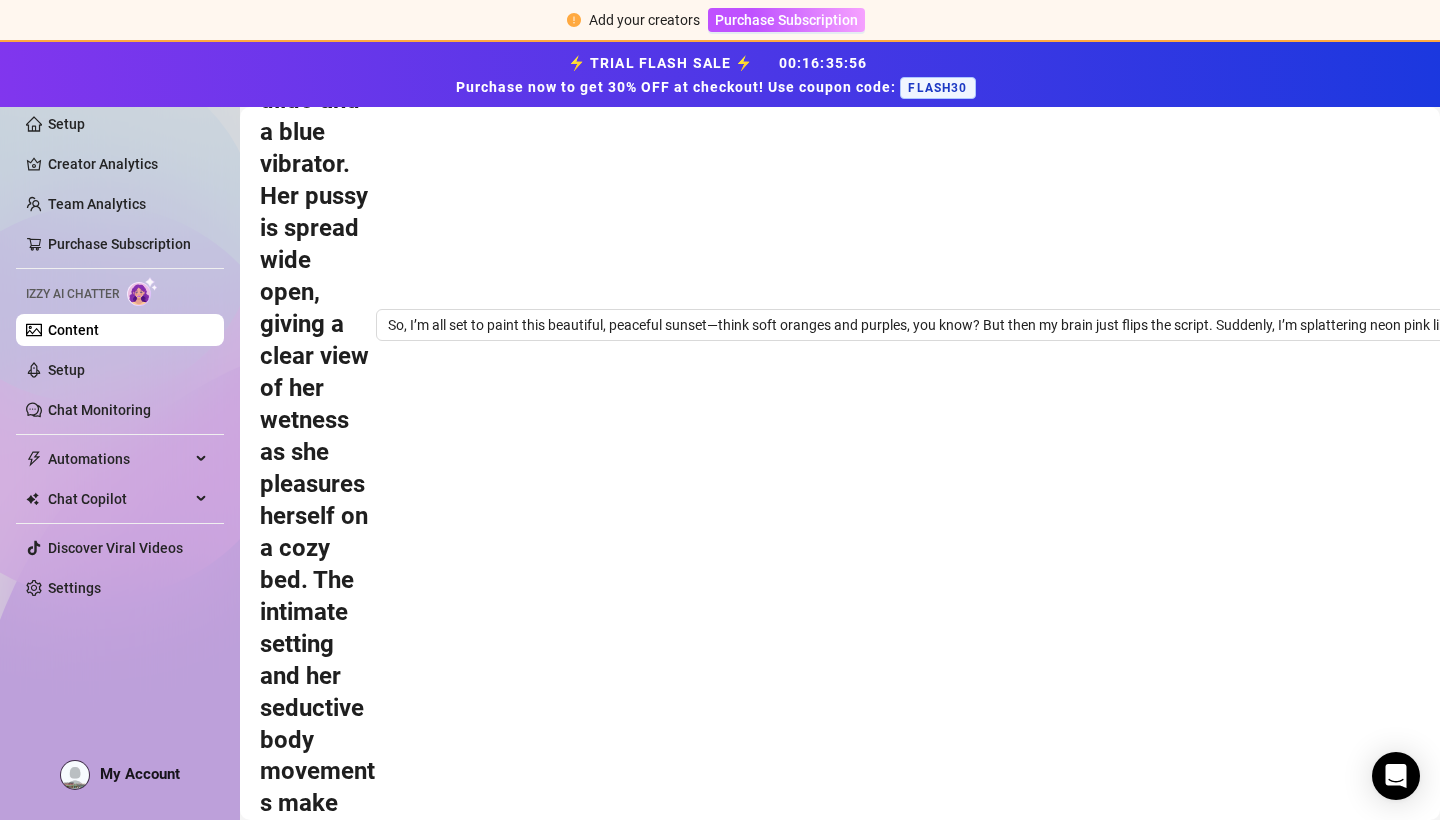 drag, startPoint x: 898, startPoint y: 650, endPoint x: 830, endPoint y: 635, distance: 69.63476 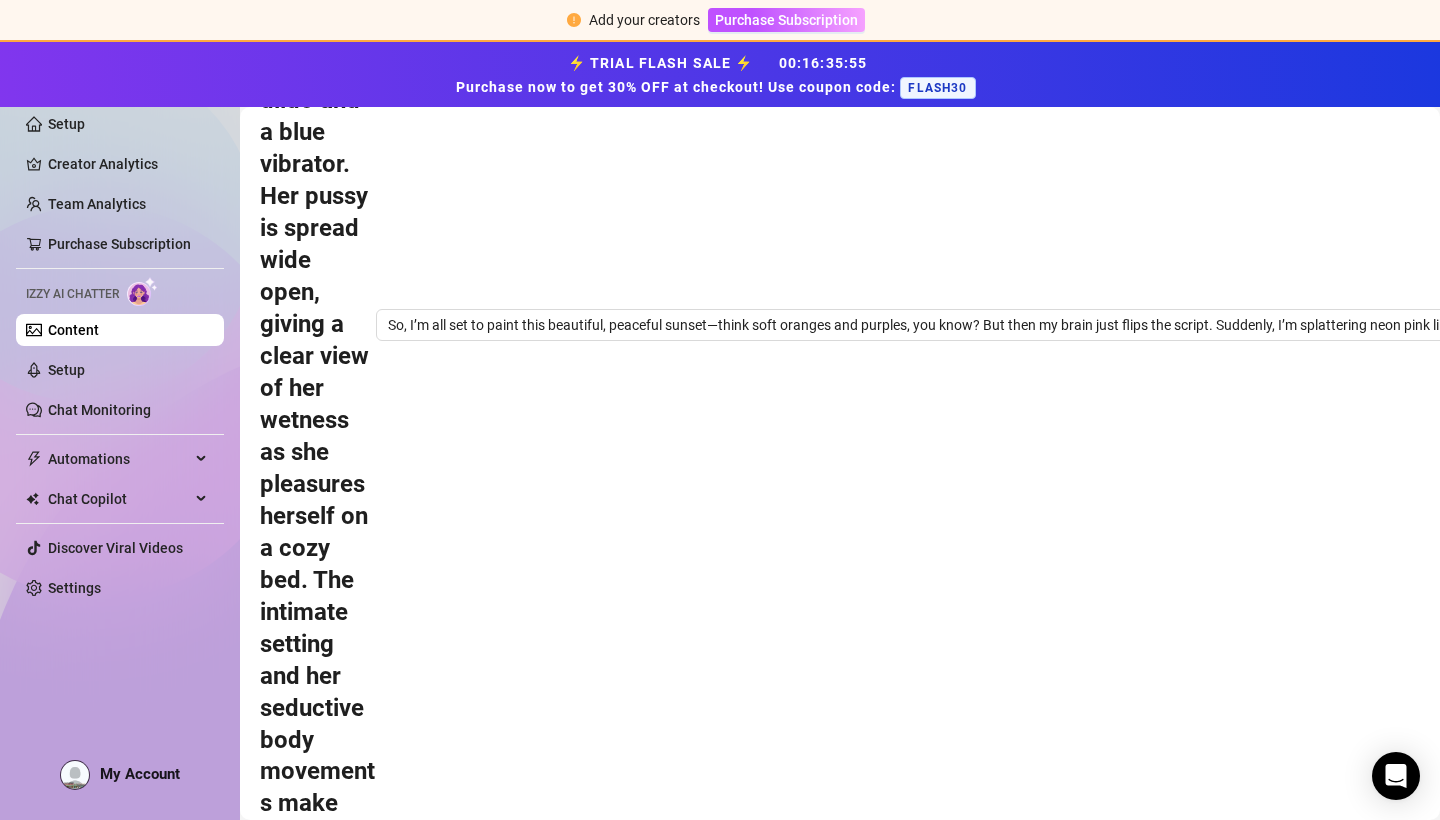 click on "slim thick and a bit chubby" at bounding box center [869, 2174] 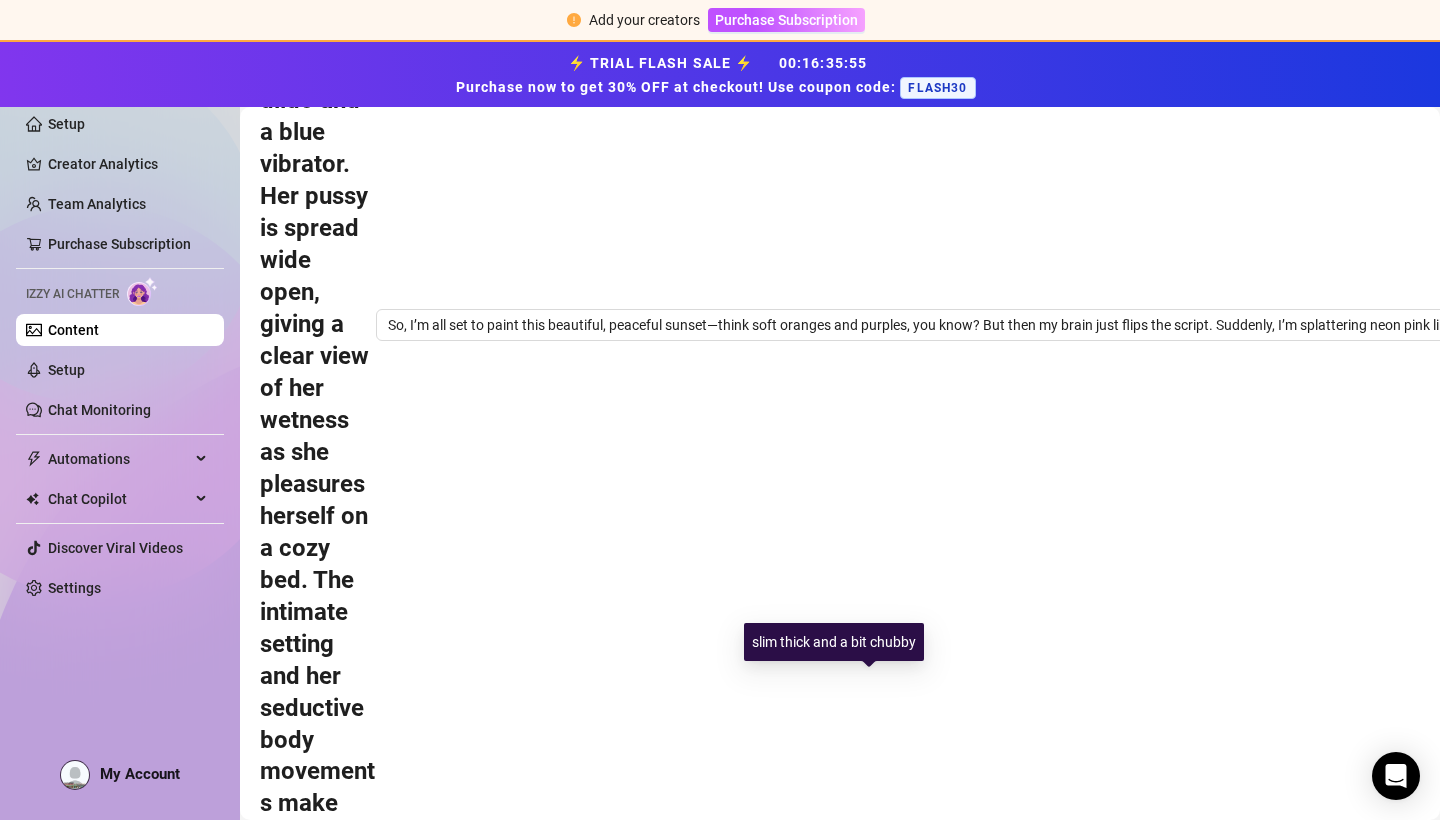 click on "slim thick and a bit chubby" at bounding box center (869, 2174) 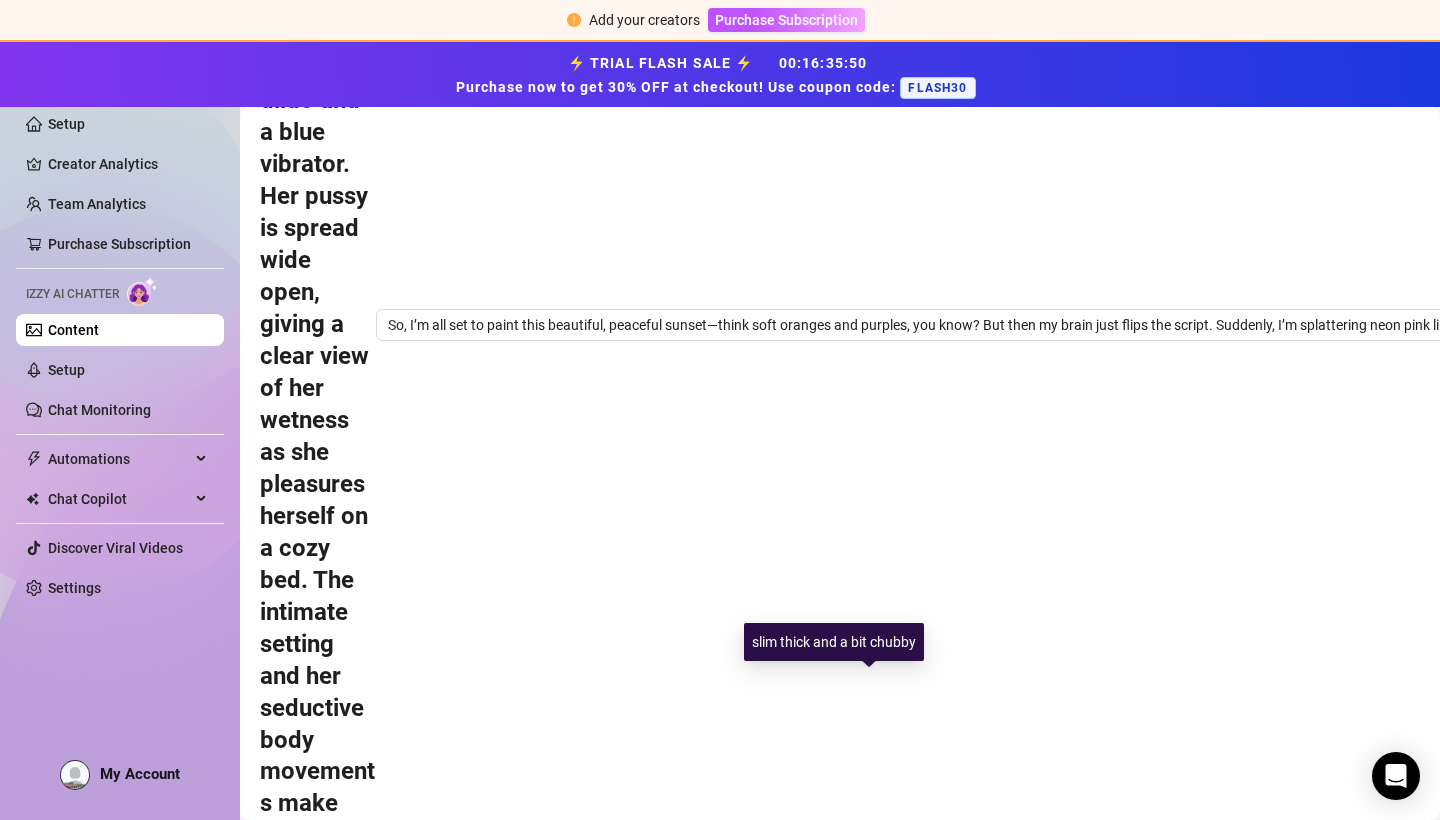 drag, startPoint x: 749, startPoint y: 519, endPoint x: 920, endPoint y: 634, distance: 206.0728 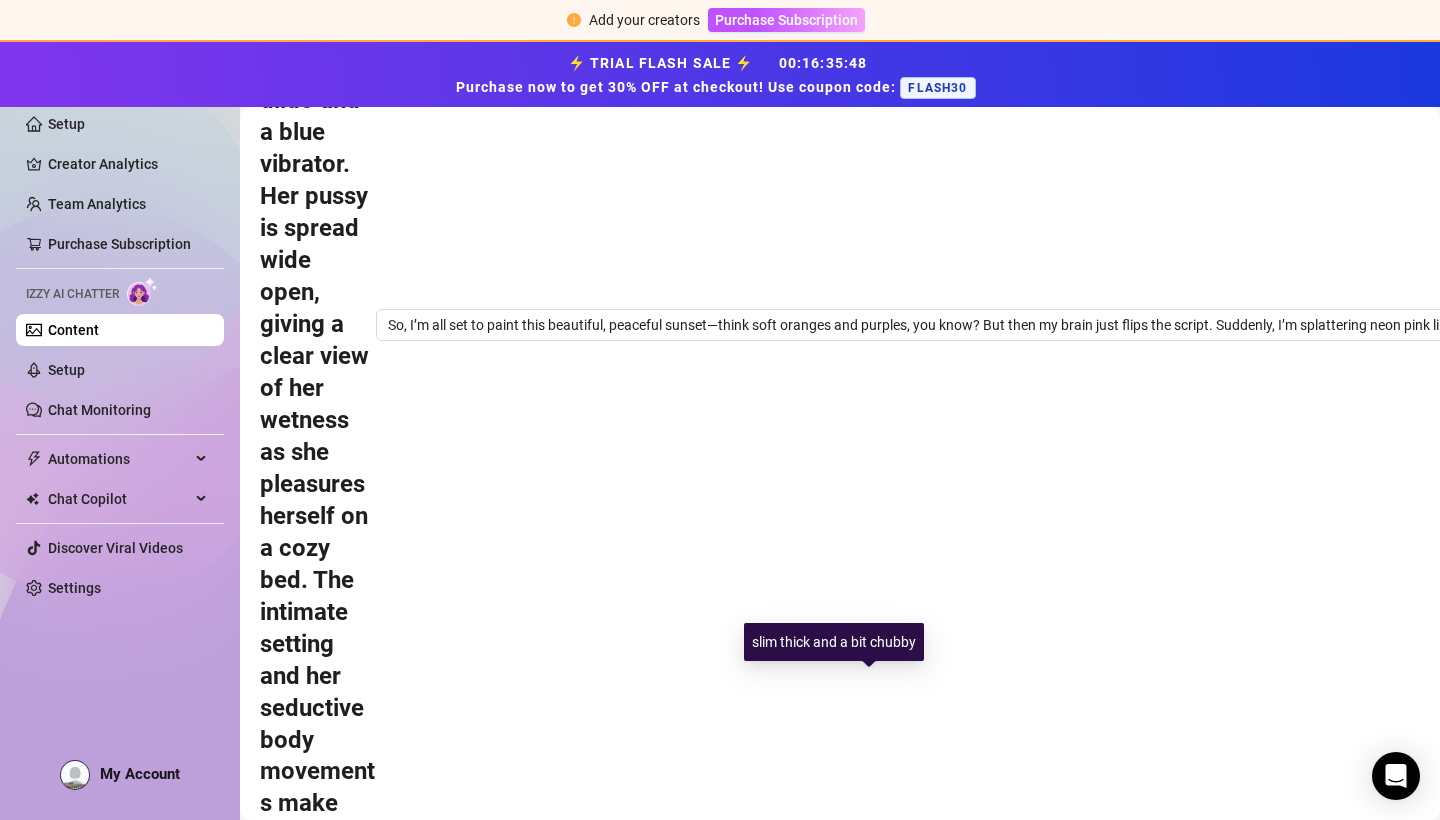 copy on "slim thick and a bit chubby" 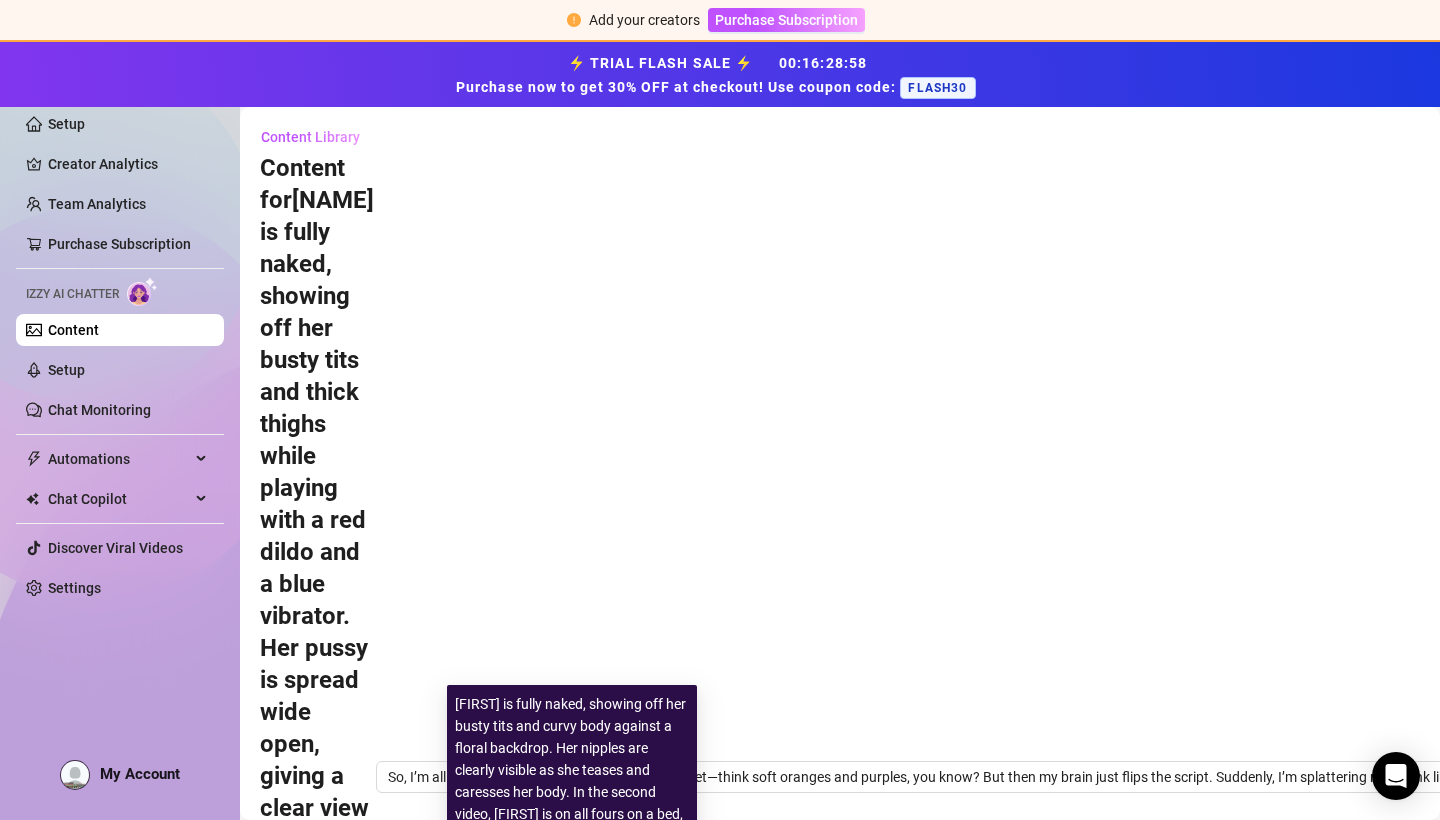 scroll, scrollTop: 0, scrollLeft: 0, axis: both 